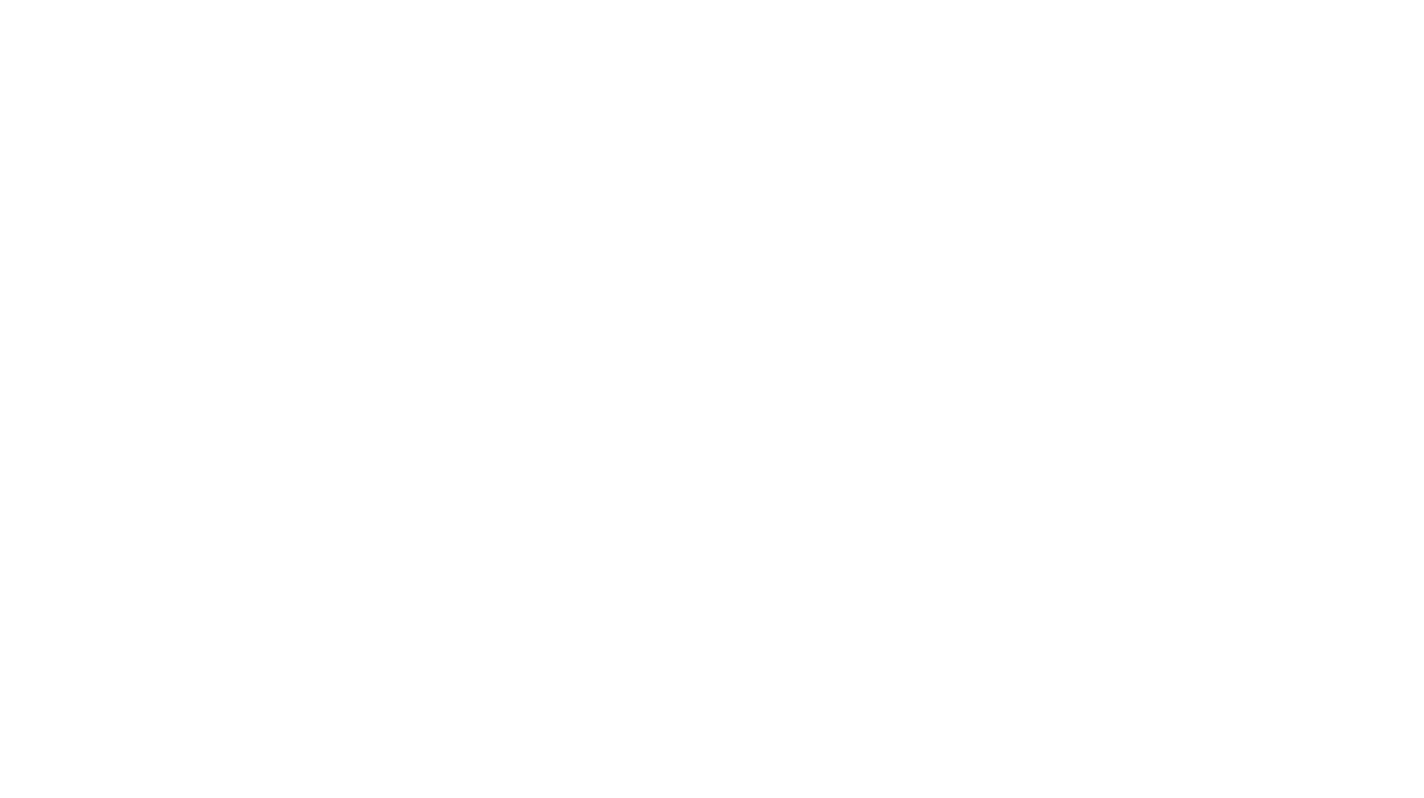 scroll, scrollTop: 0, scrollLeft: 0, axis: both 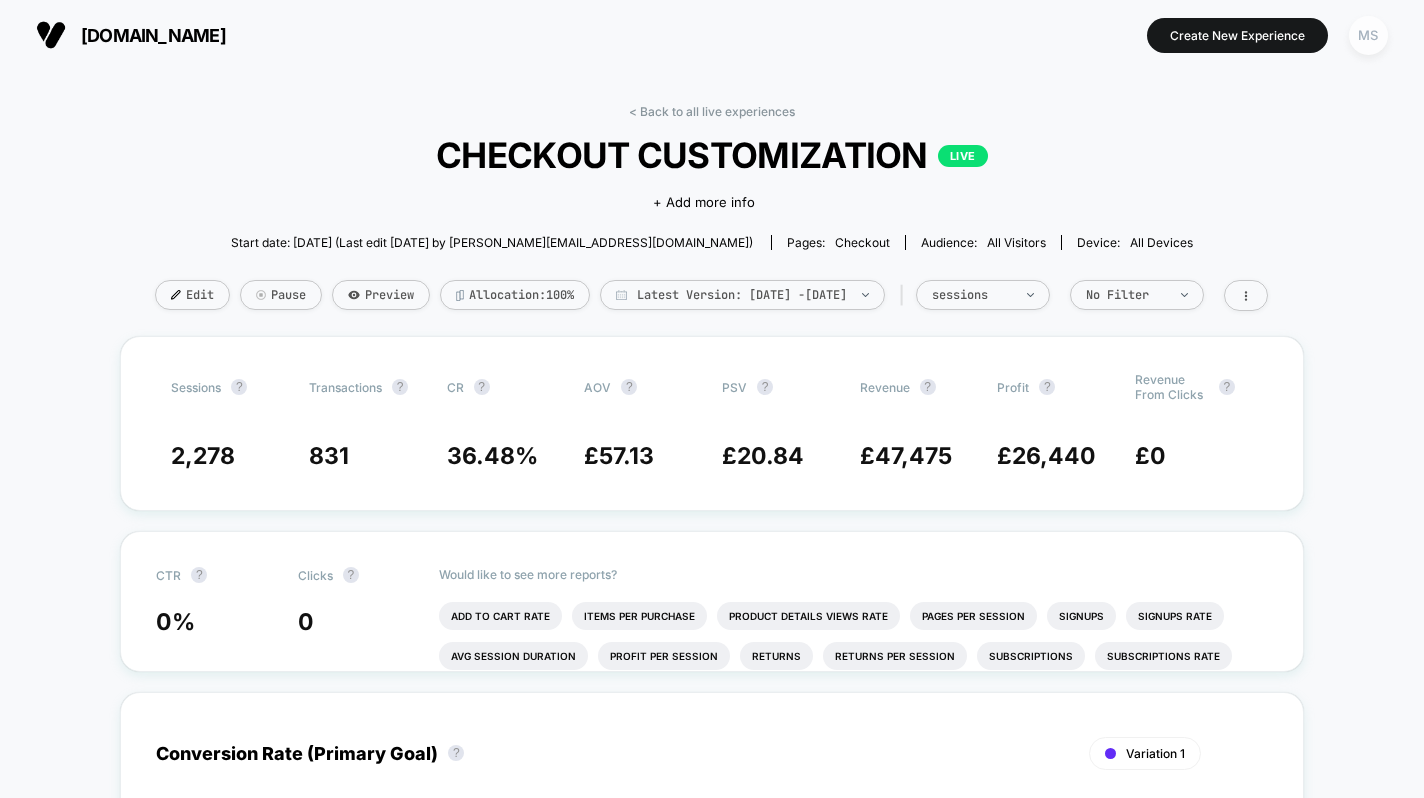 click on "MS" at bounding box center (1368, 35) 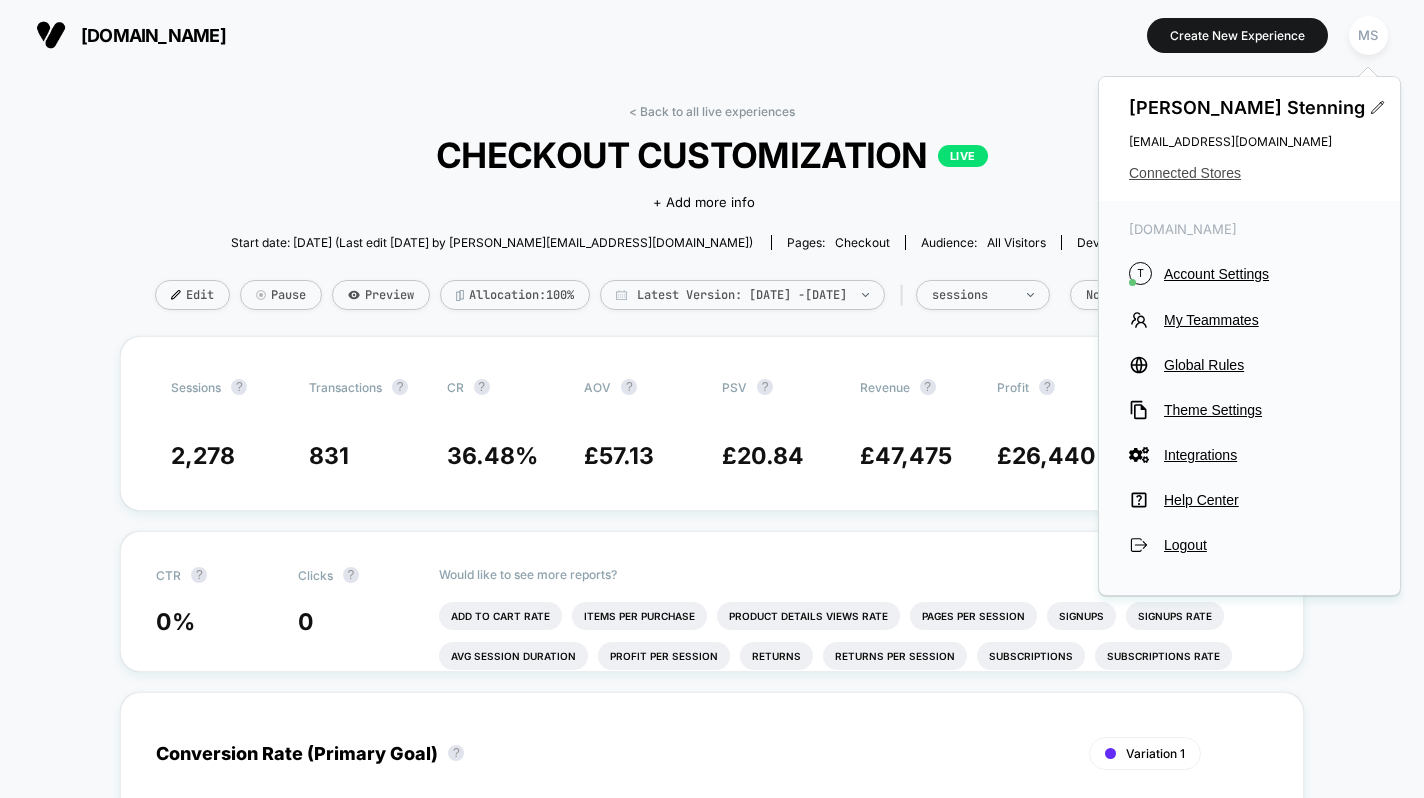 click on "Connected Stores" at bounding box center (1249, 173) 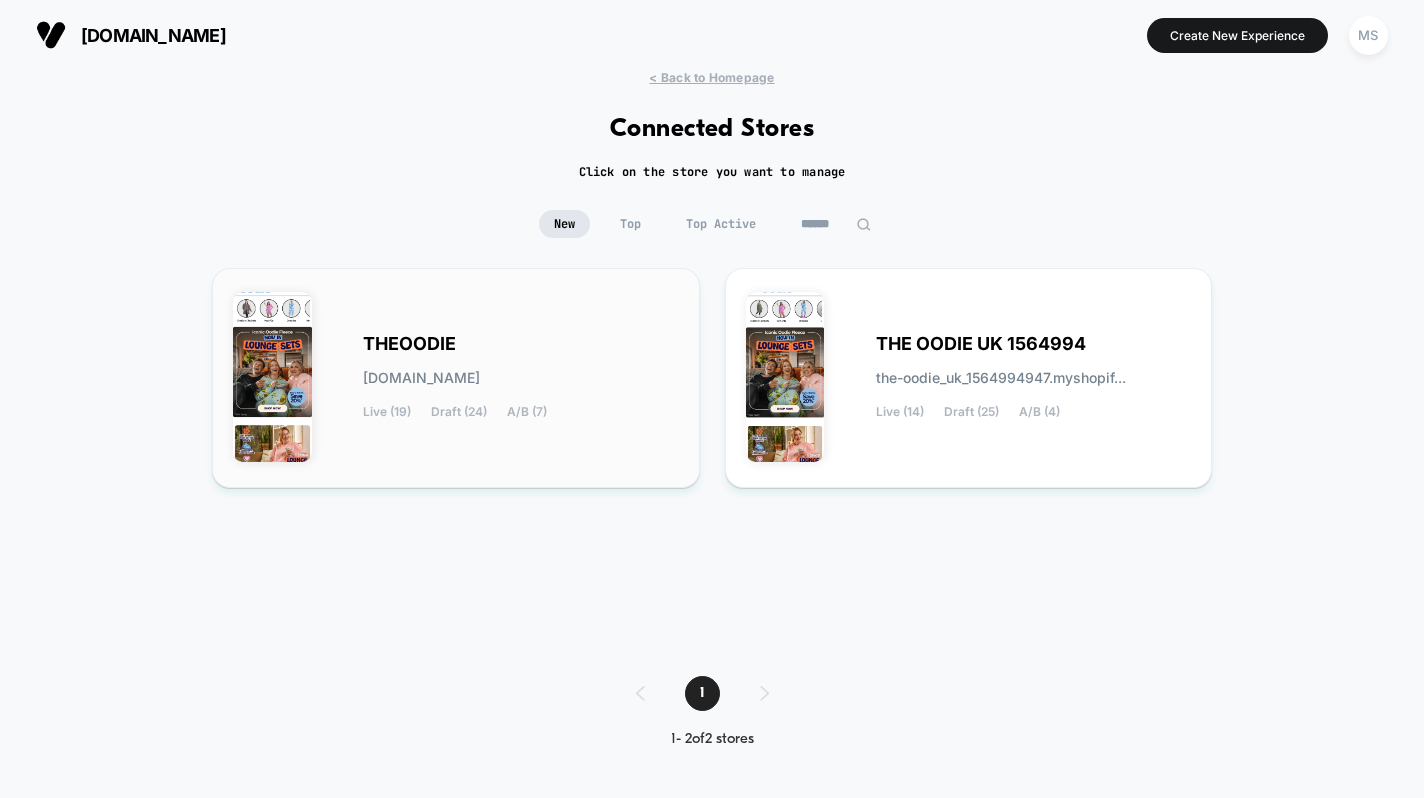 click on "[PERSON_NAME][DOMAIN_NAME] Live (19) Draft (24) A/B (7)" at bounding box center [521, 378] 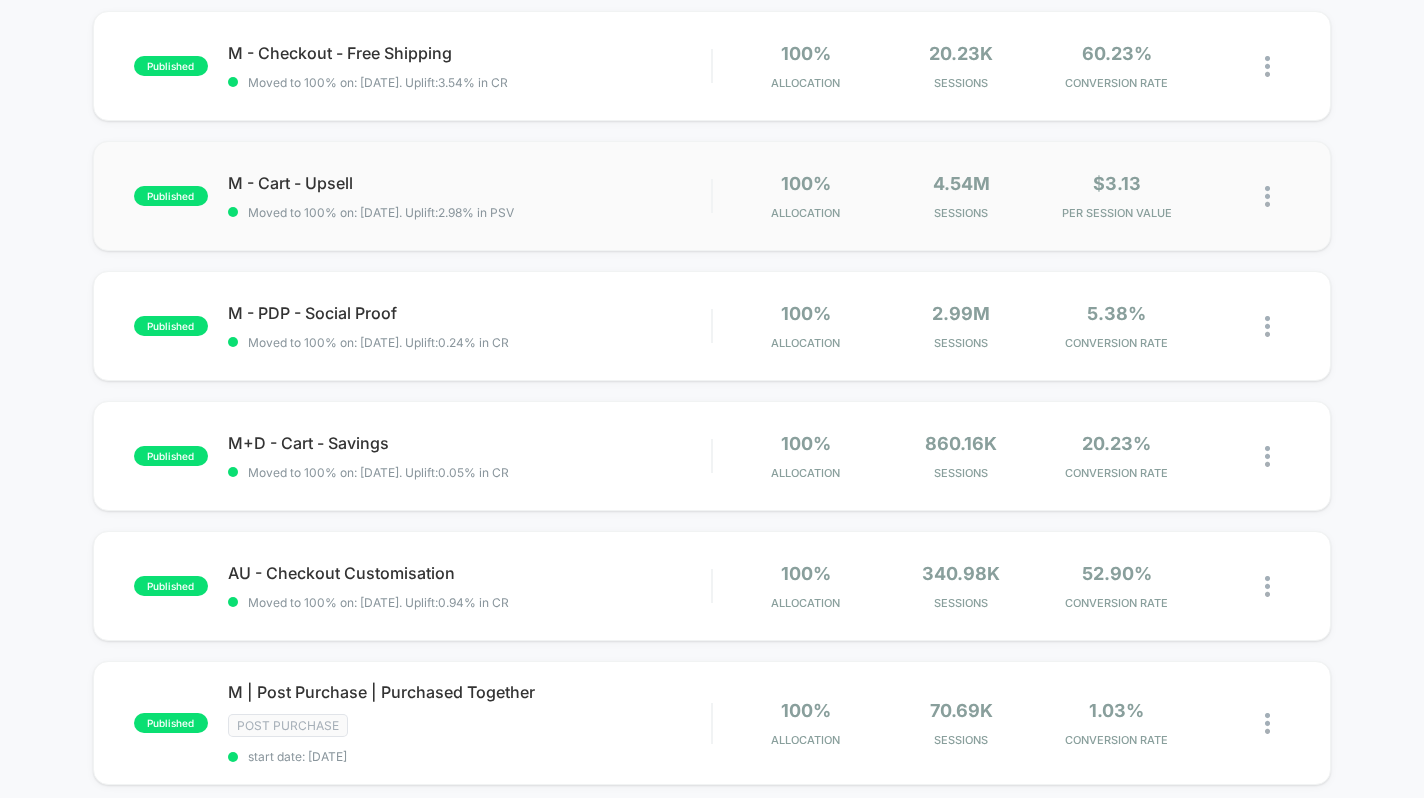 scroll, scrollTop: 261, scrollLeft: 0, axis: vertical 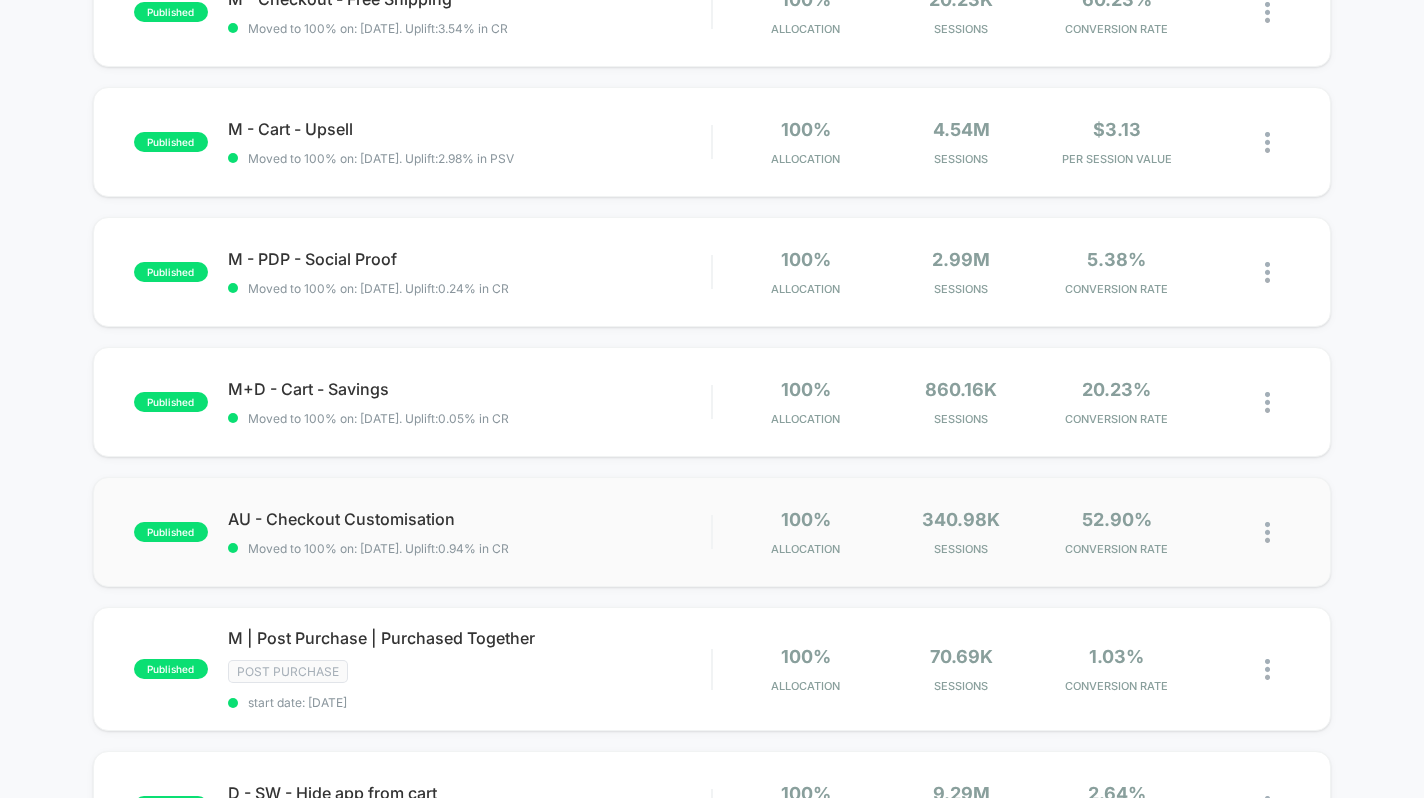 click on "published AU - Checkout Customisation Moved to 100% on:   [DATE] . Uplift: 0.94% in CR 100% Allocation 340.98k Sessions 52.90% CONVERSION RATE" at bounding box center [712, 532] 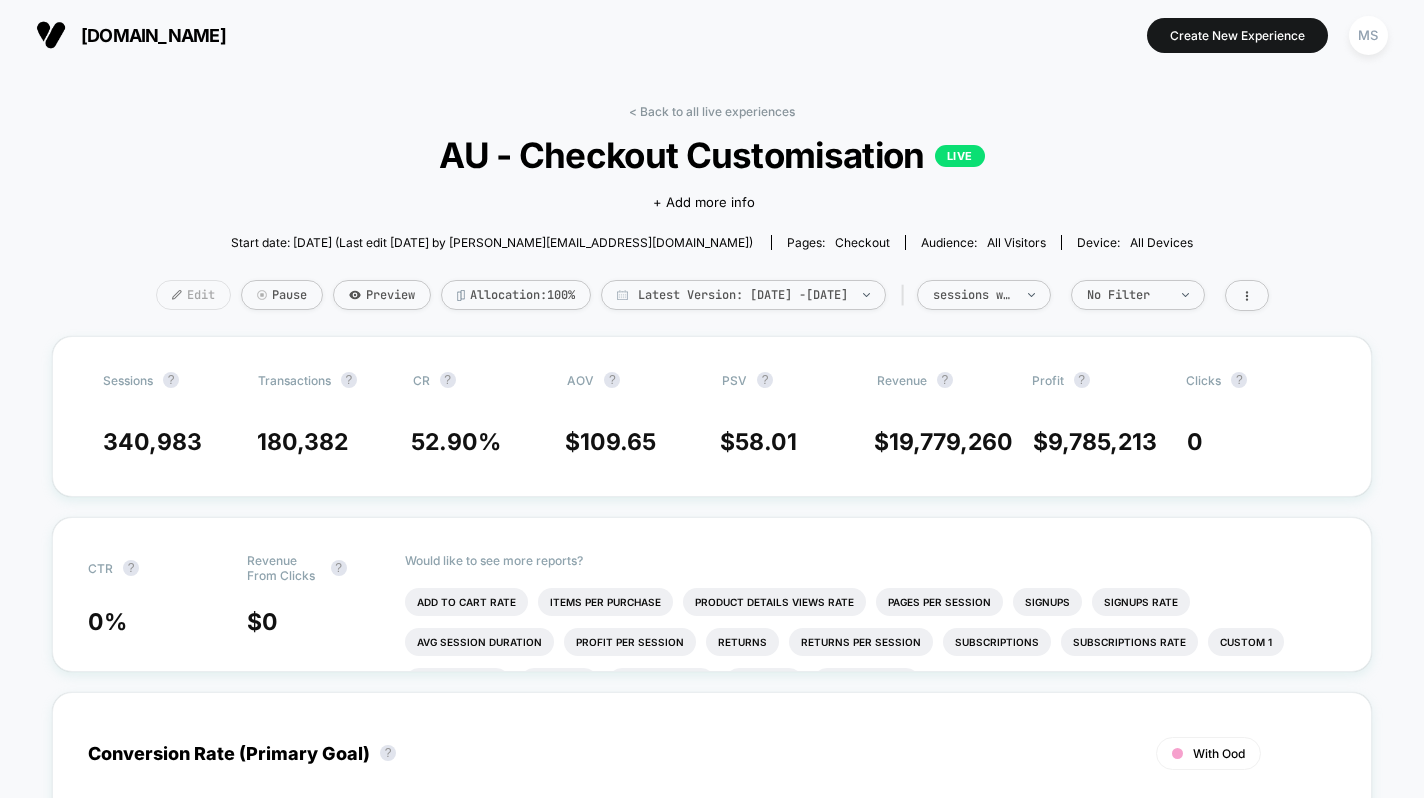 click on "Edit" at bounding box center [193, 295] 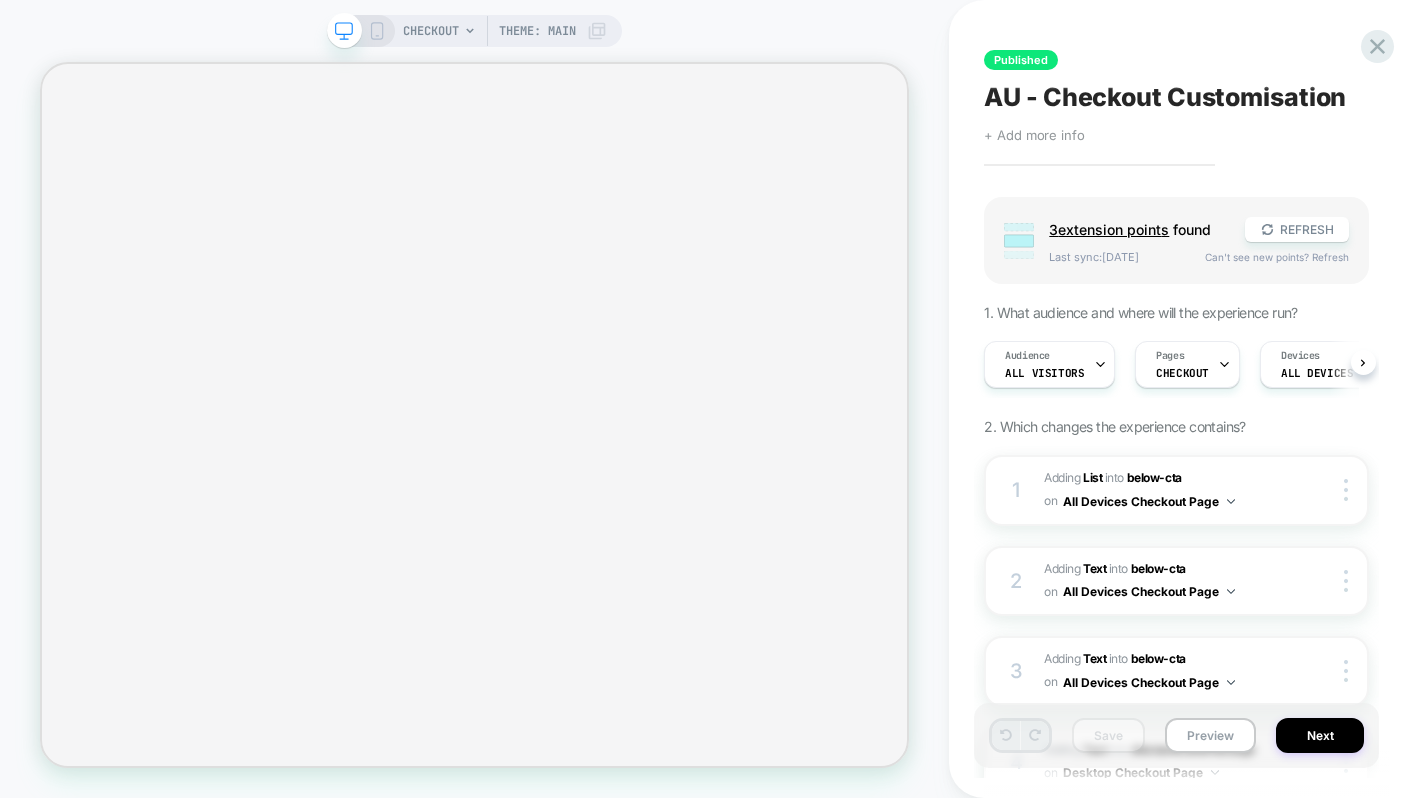 scroll, scrollTop: 0, scrollLeft: 1, axis: horizontal 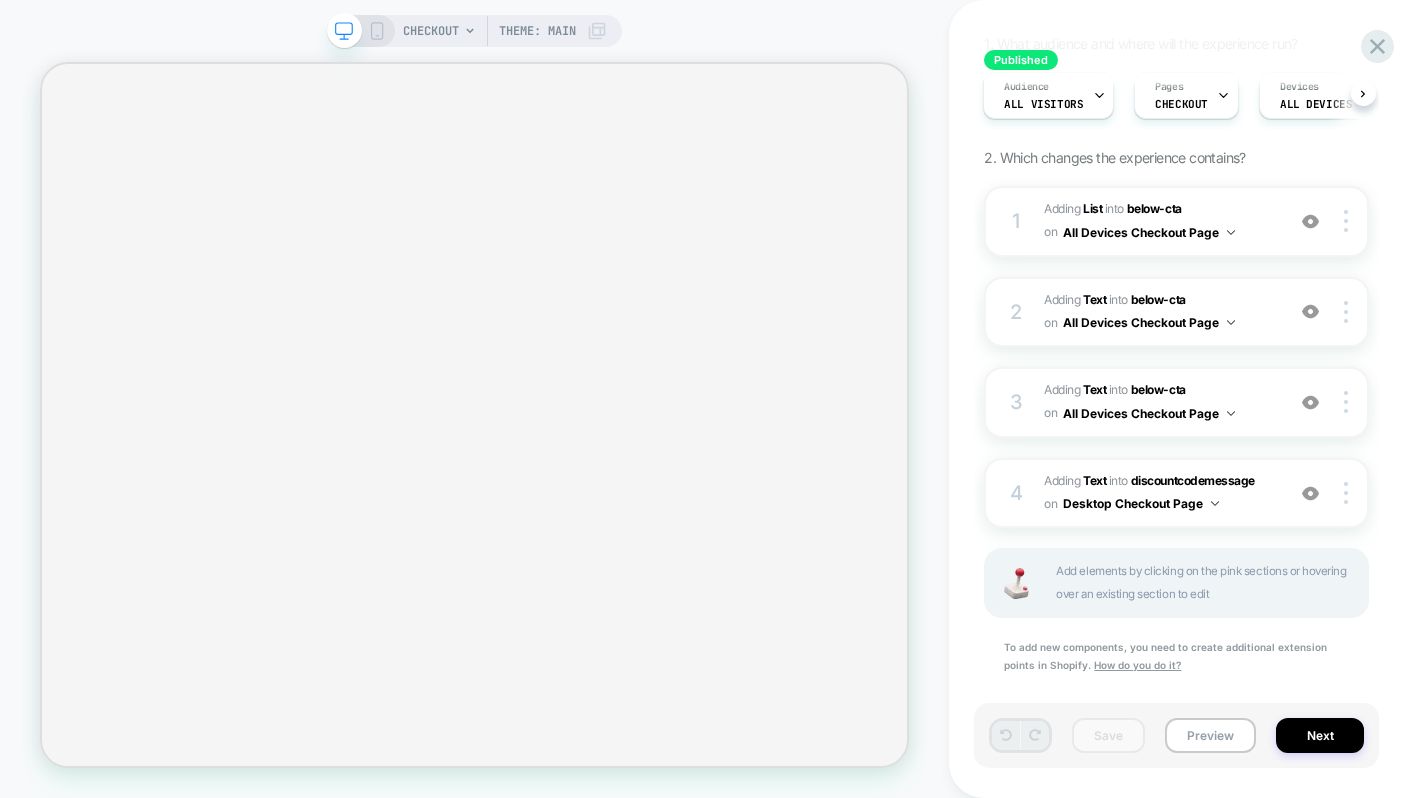 select on "***" 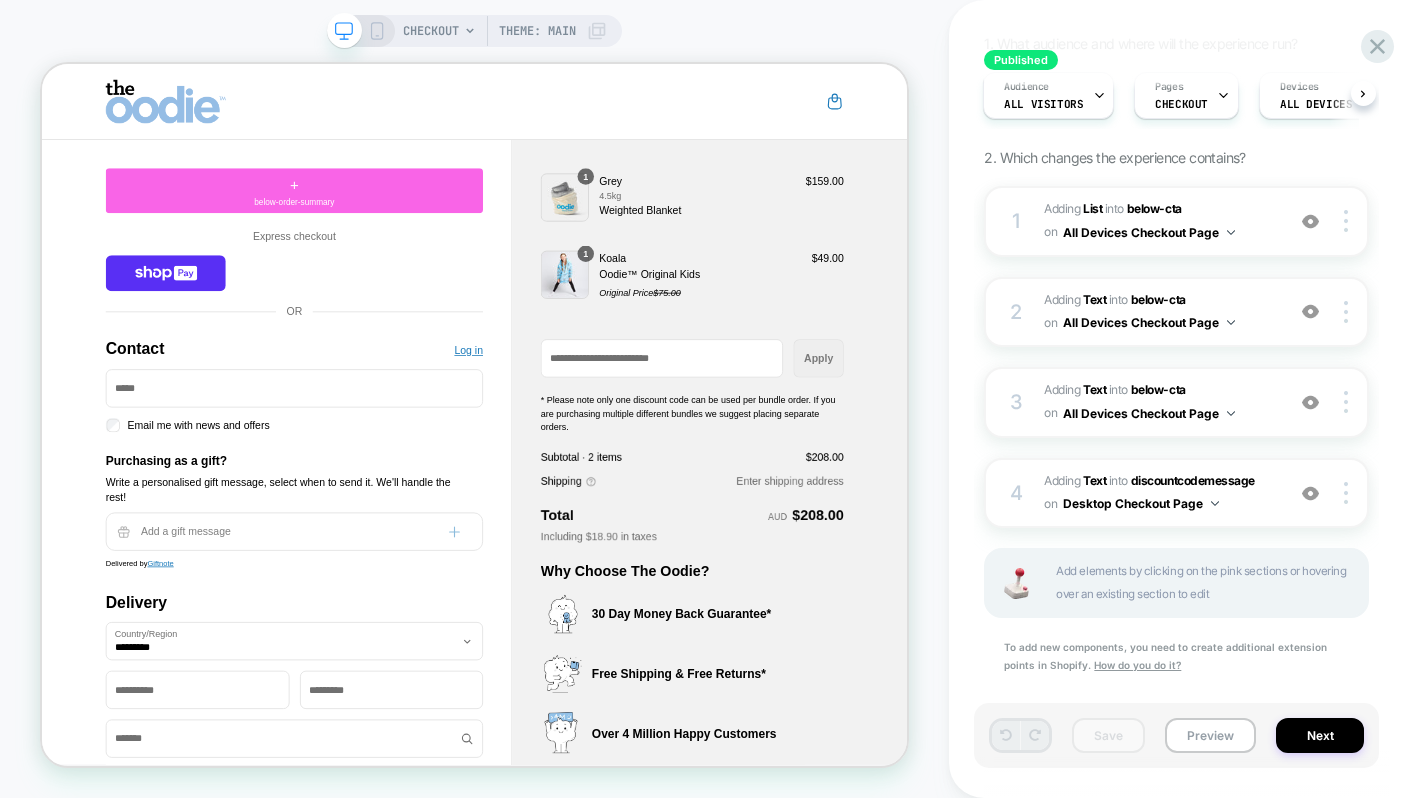 scroll, scrollTop: 49, scrollLeft: 0, axis: vertical 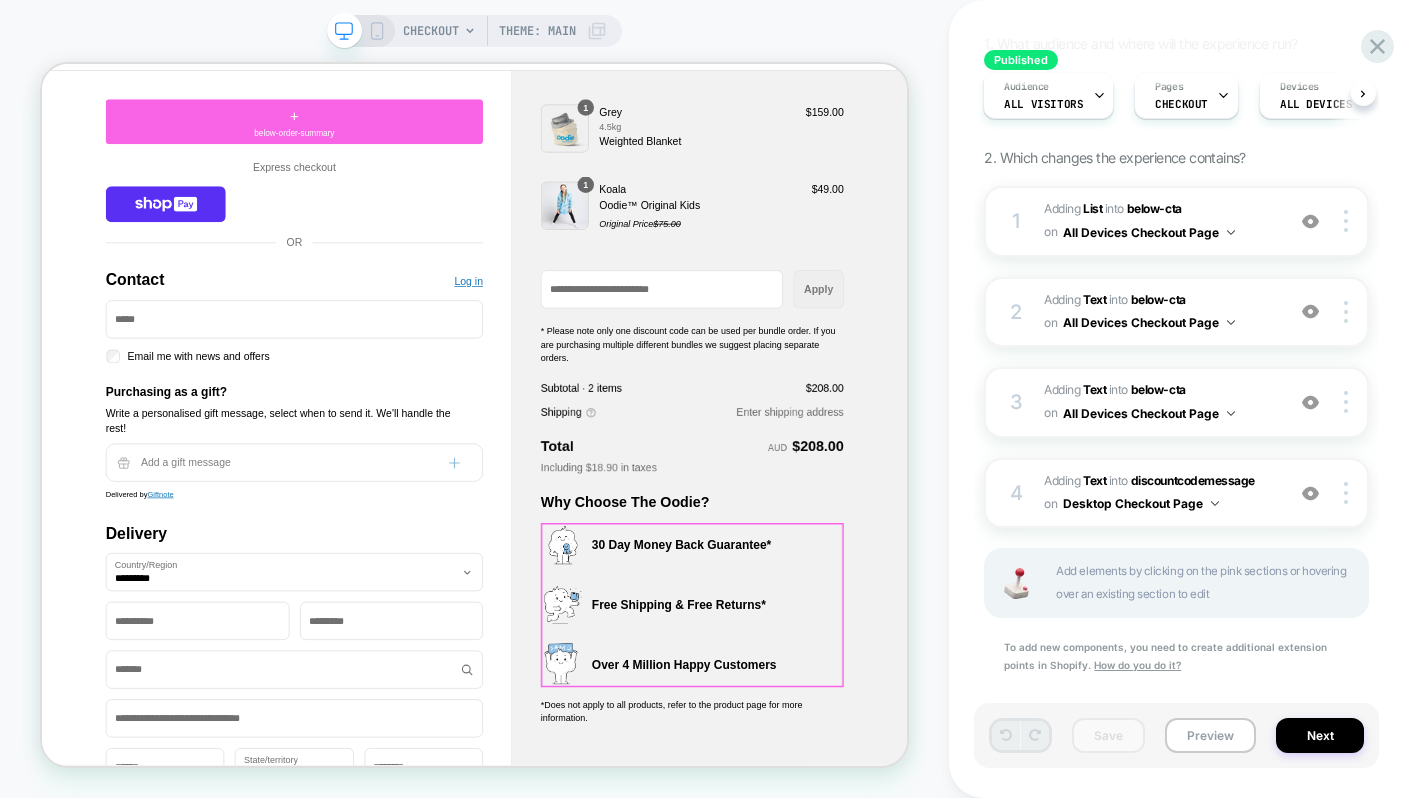 click on "Free Shipping & Free Returns*" at bounding box center (894, 705) 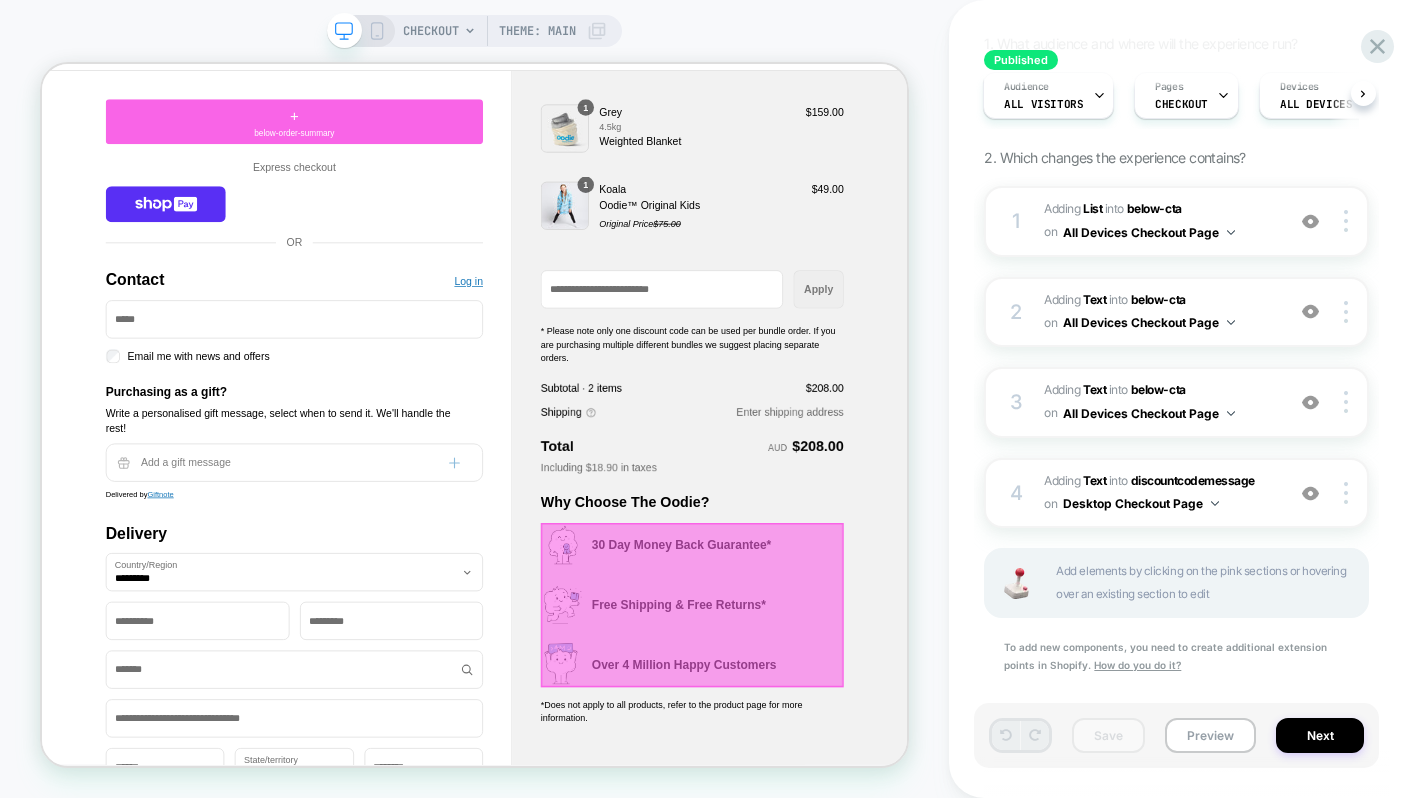 click at bounding box center [909, 785] 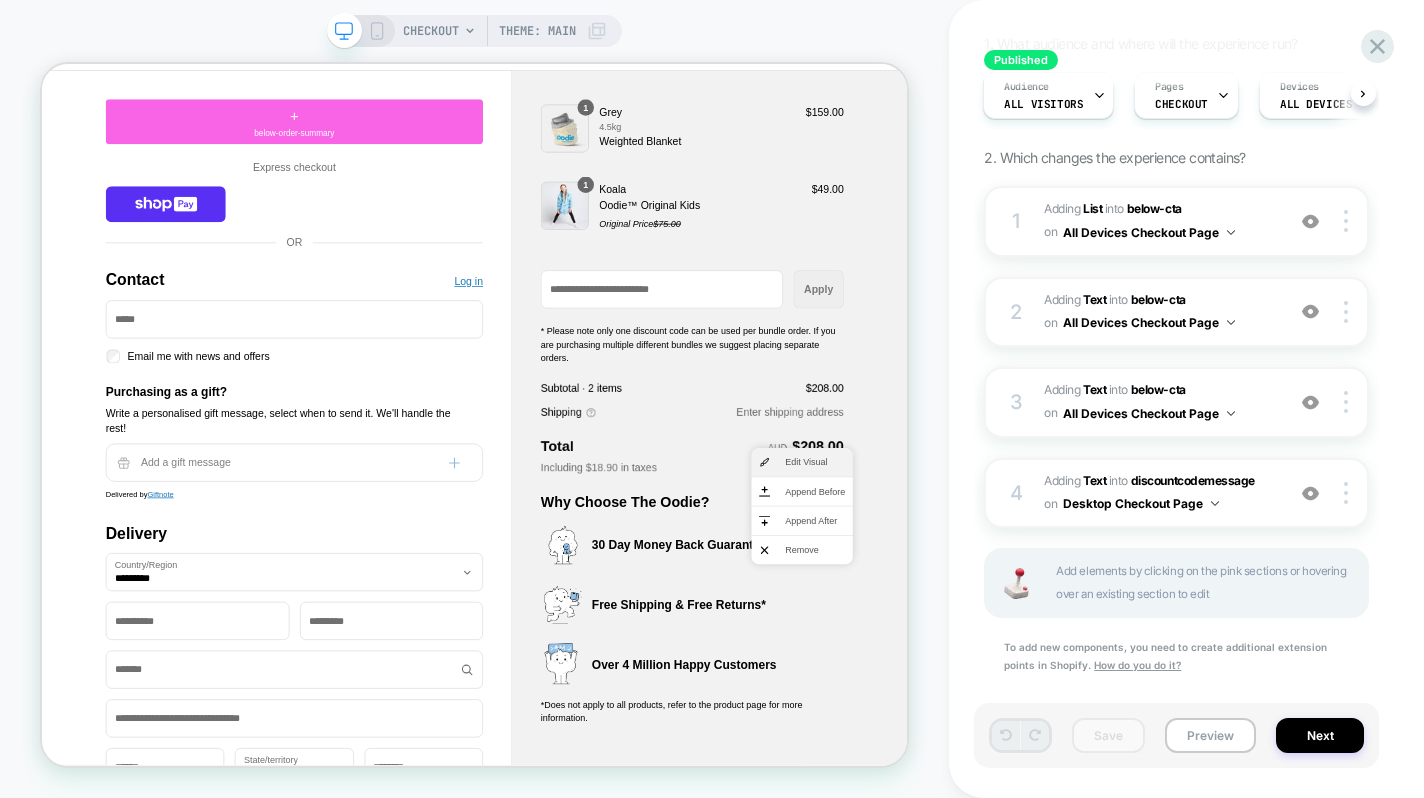 click on "Edit Visual" at bounding box center [1073, 595] 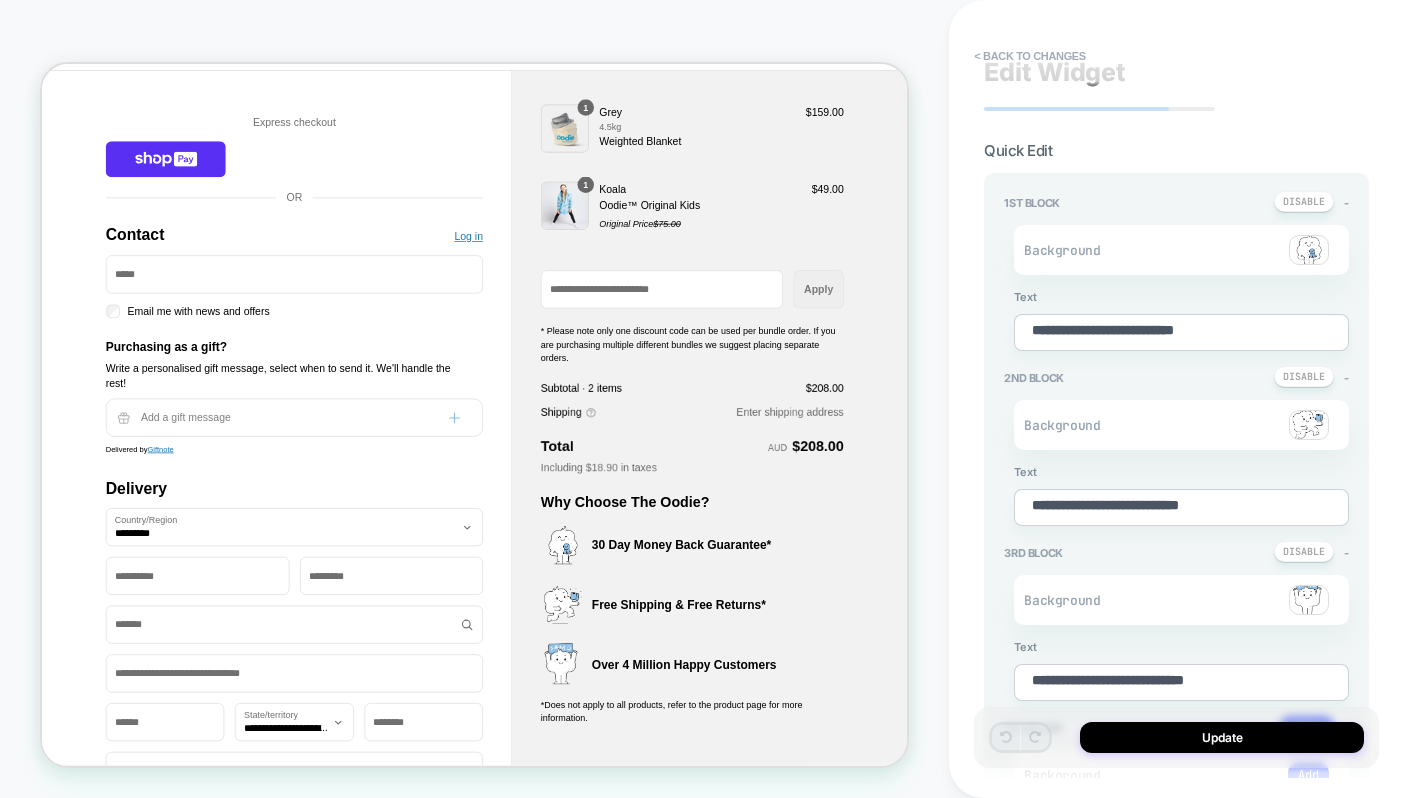 scroll, scrollTop: 26, scrollLeft: 0, axis: vertical 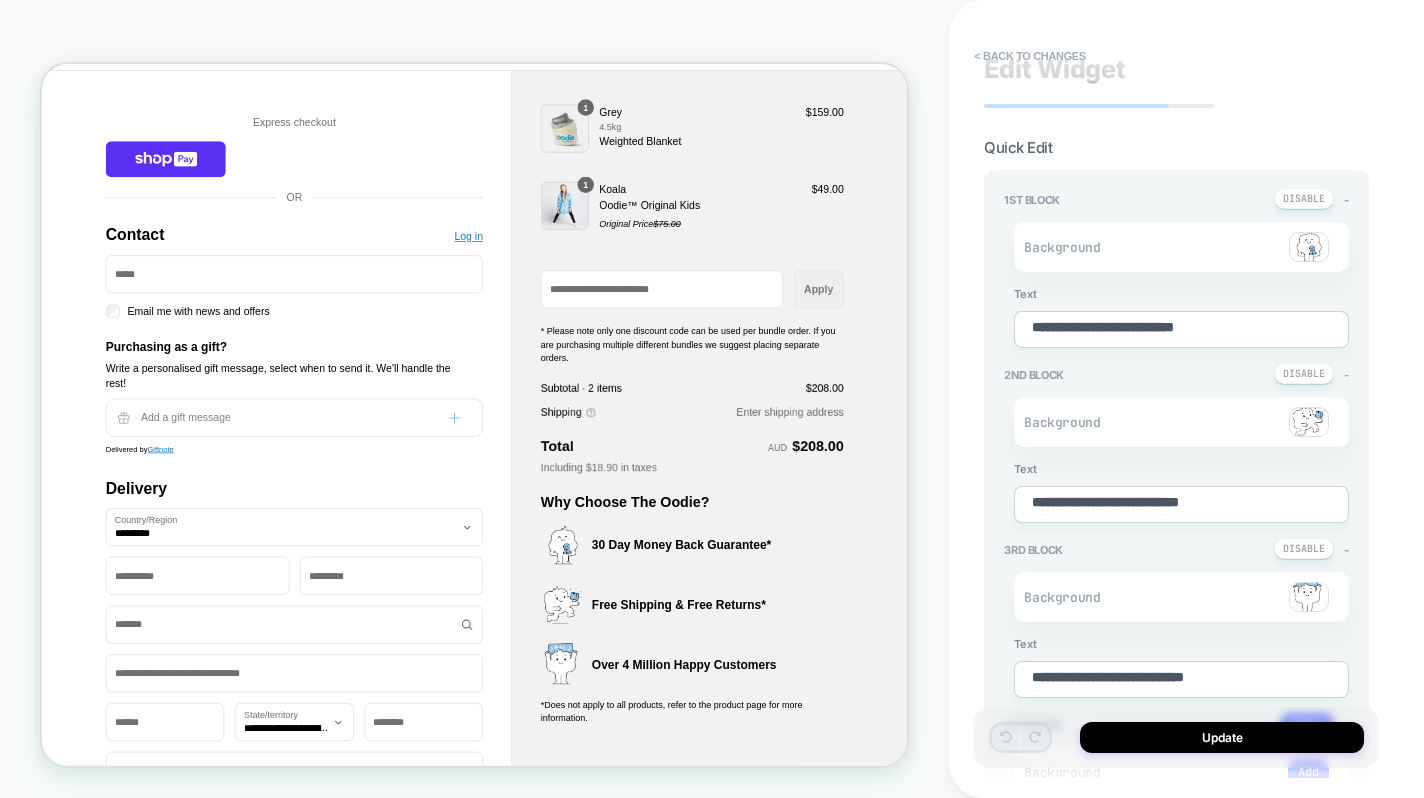 click on "**********" at bounding box center [1181, 504] 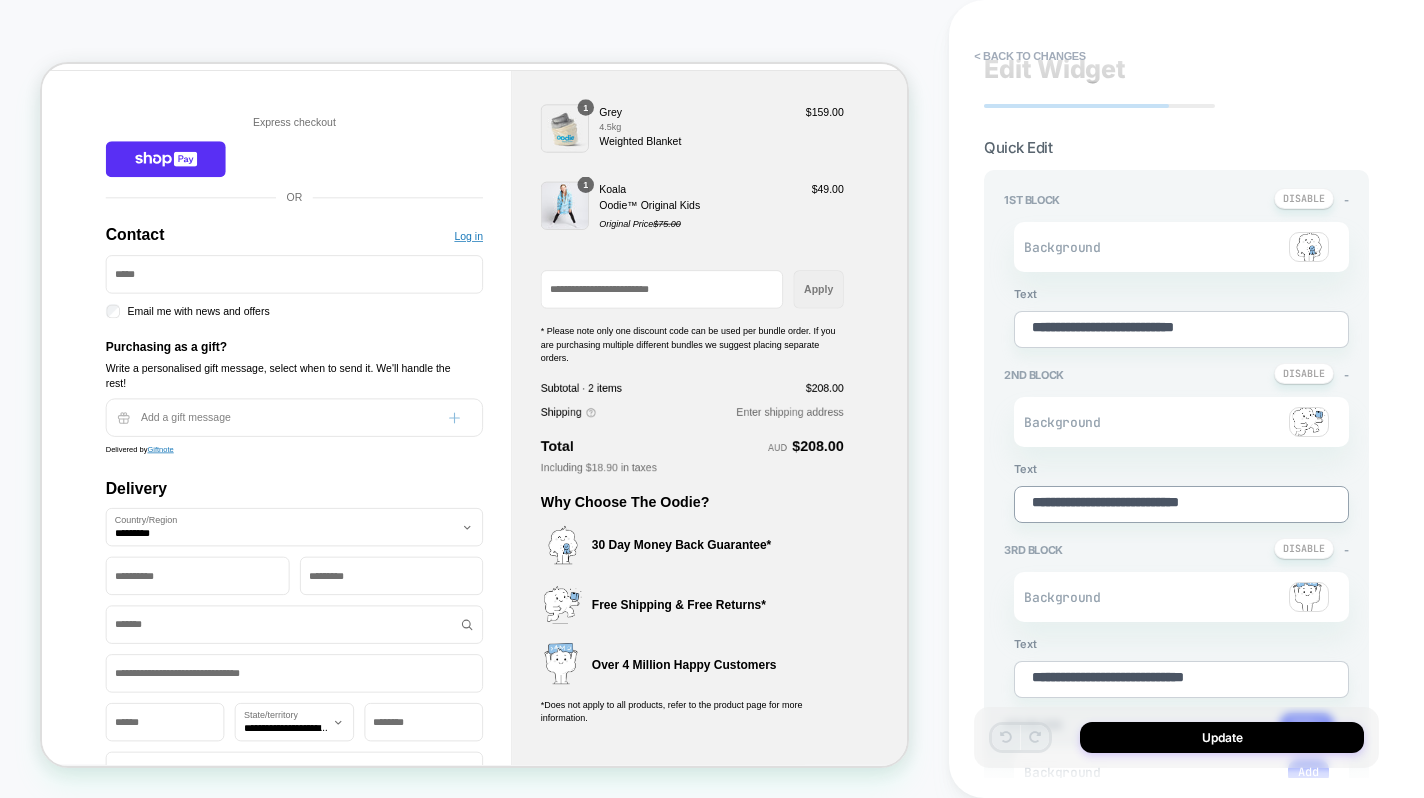 click on "**********" at bounding box center [1181, 504] 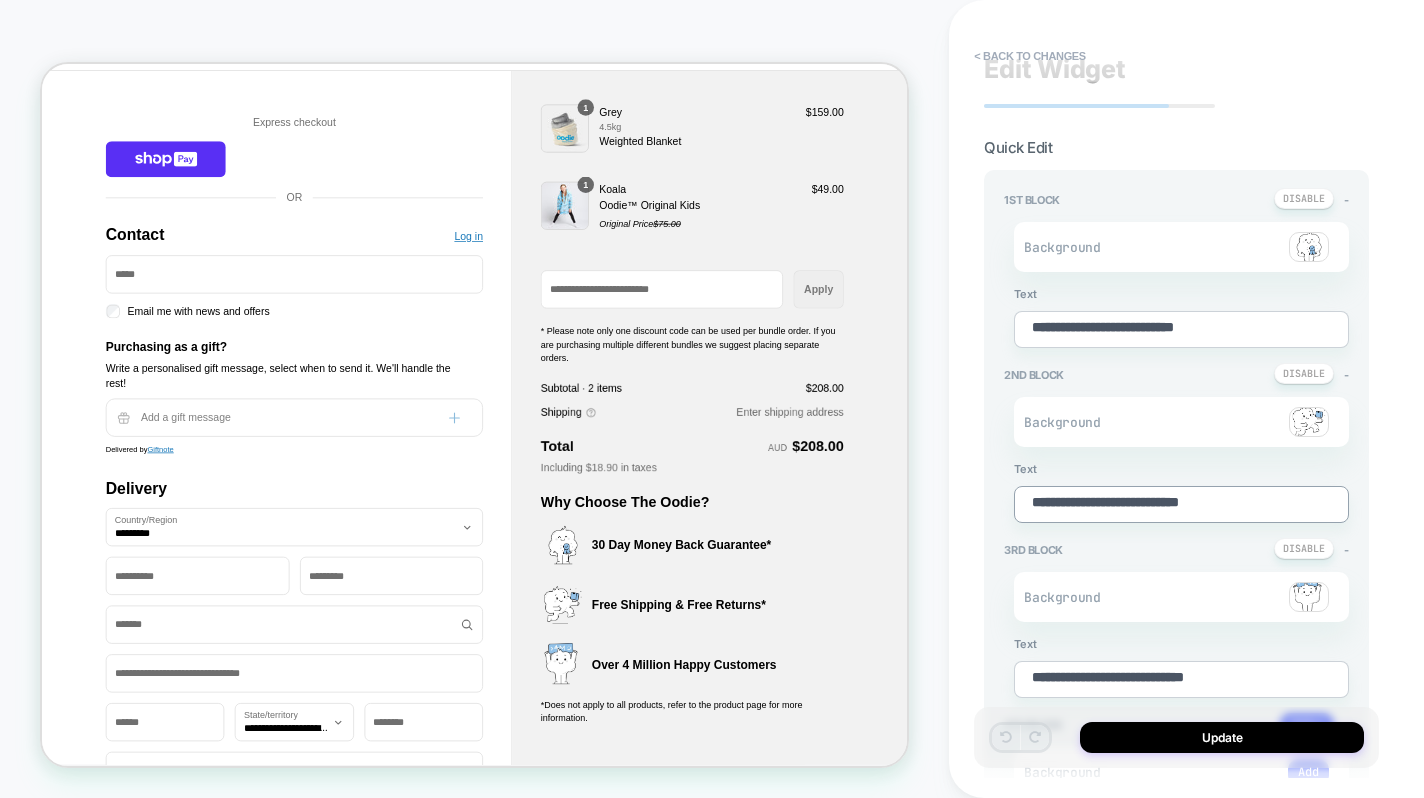 type on "*" 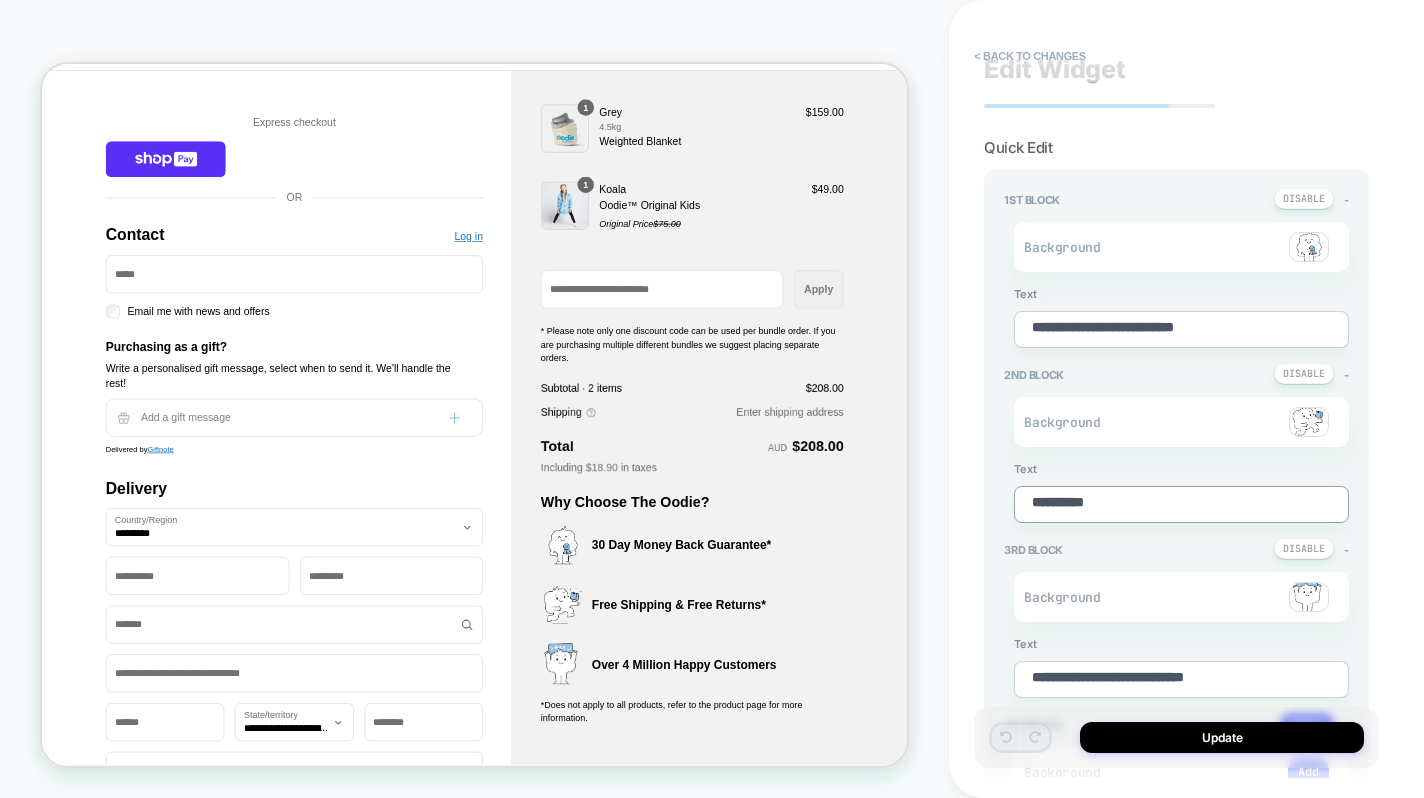 type on "*" 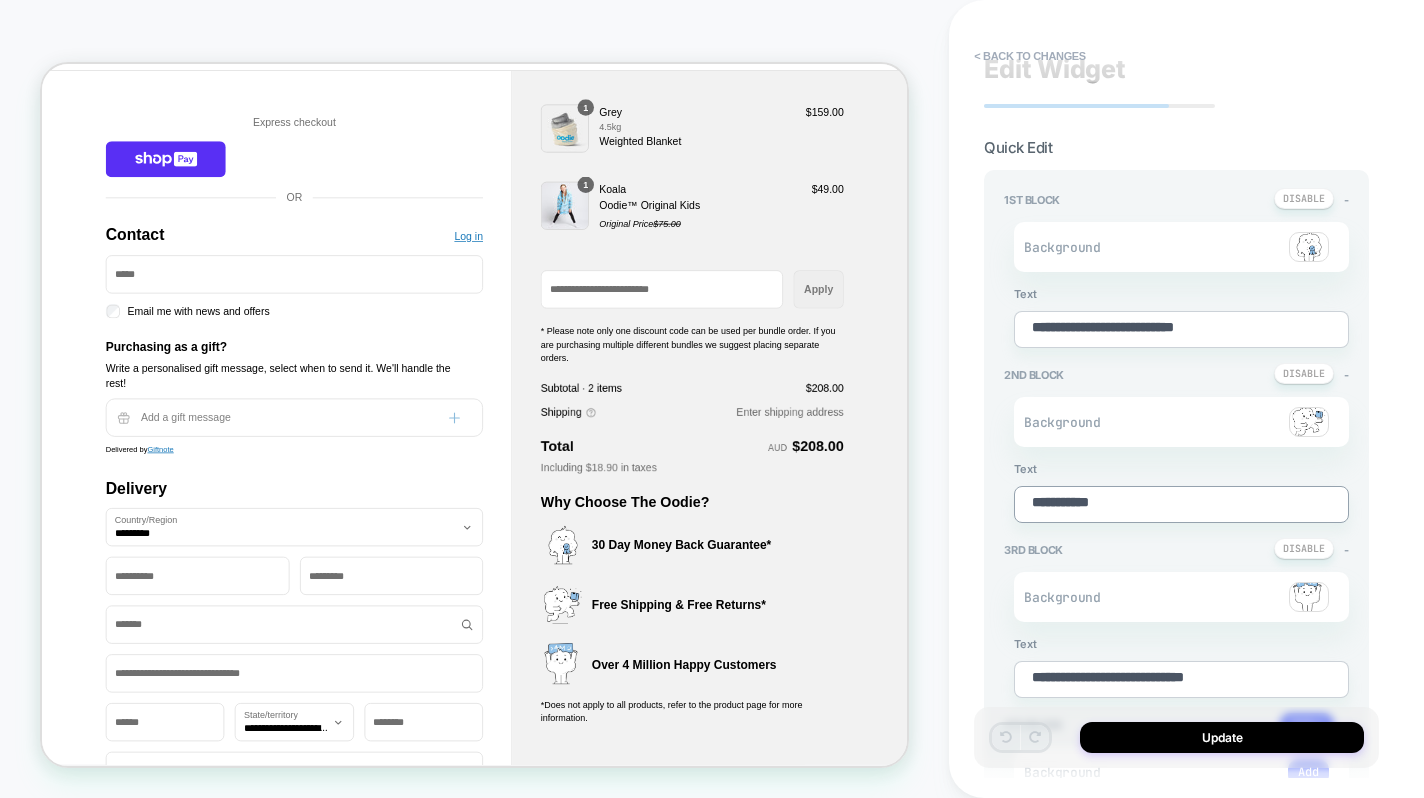 type on "*" 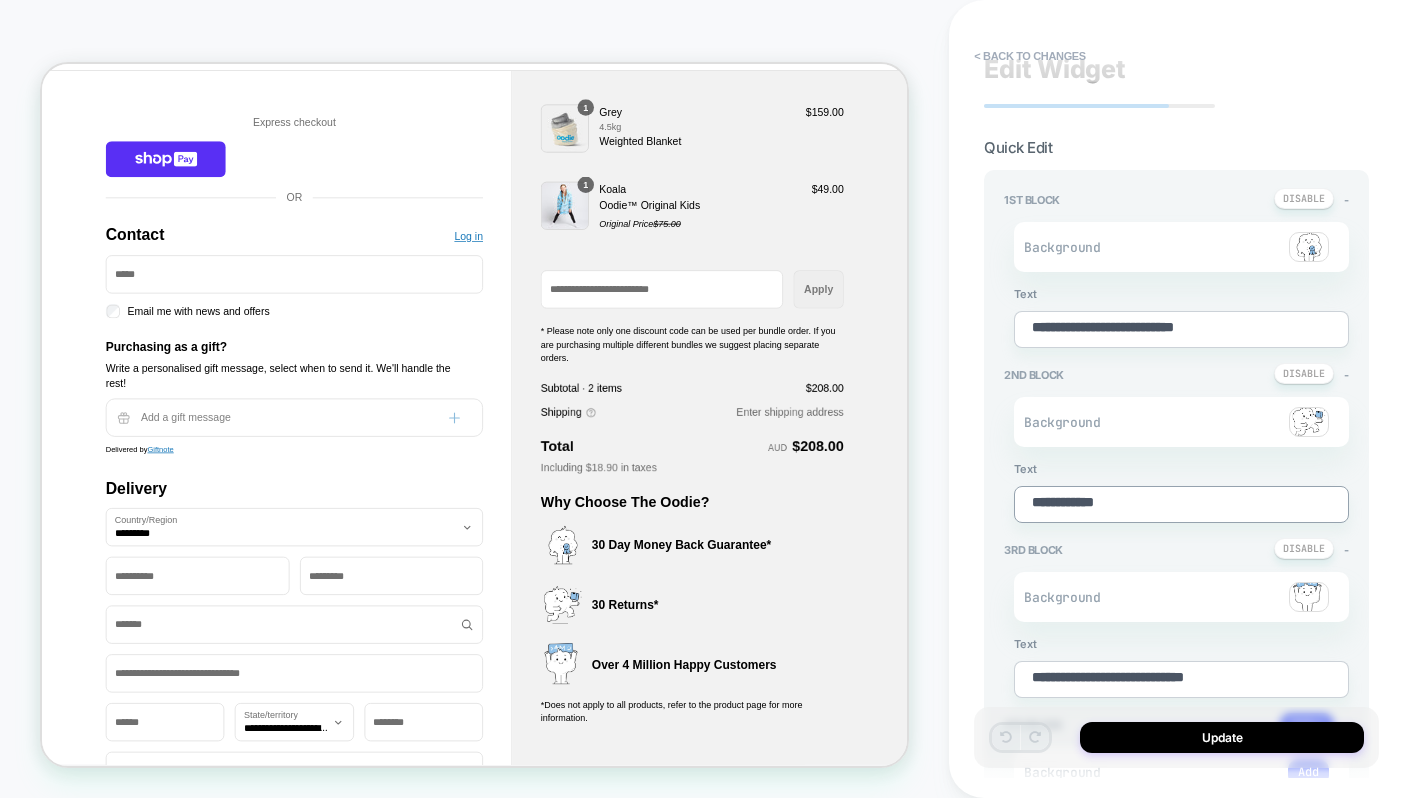 type on "*" 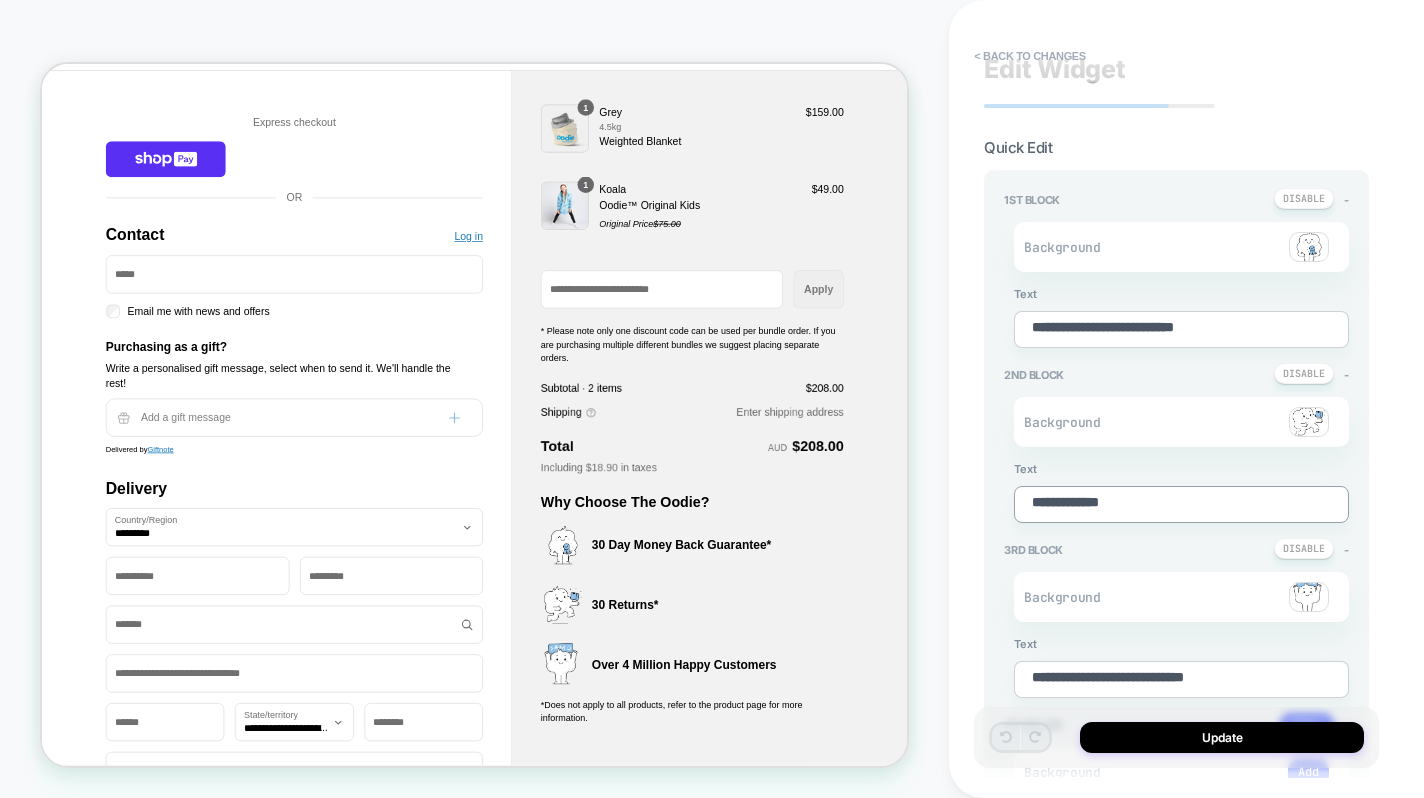 type on "*" 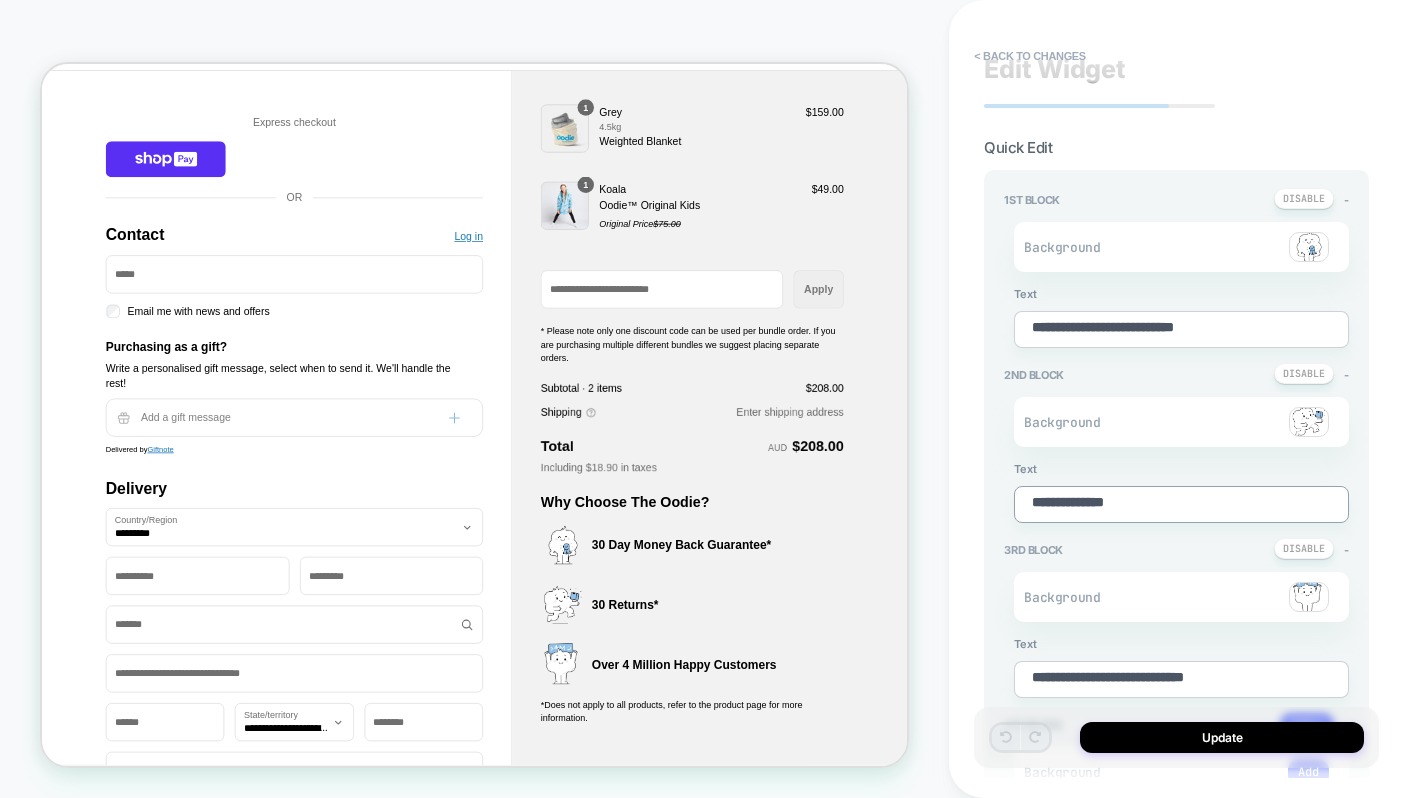 type on "*" 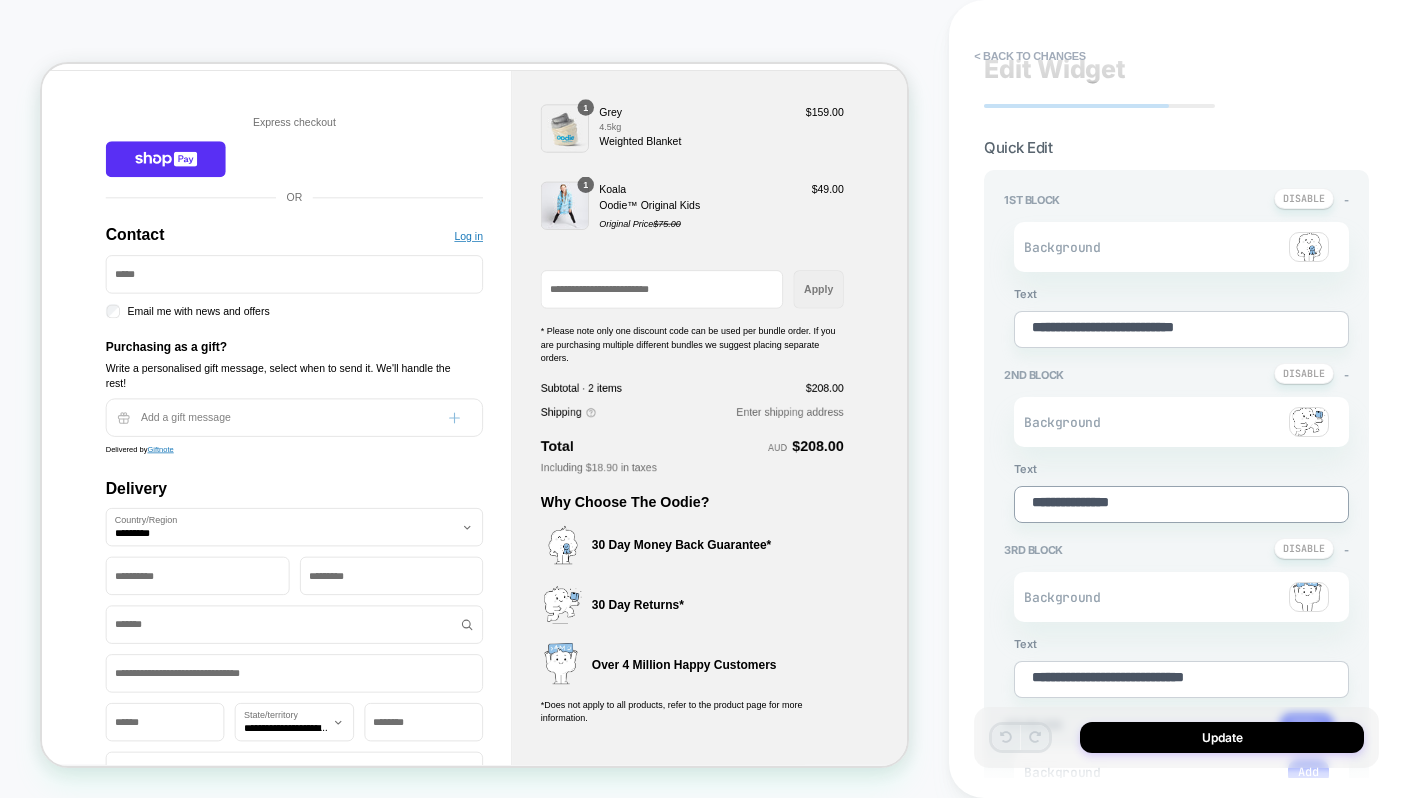 type on "*" 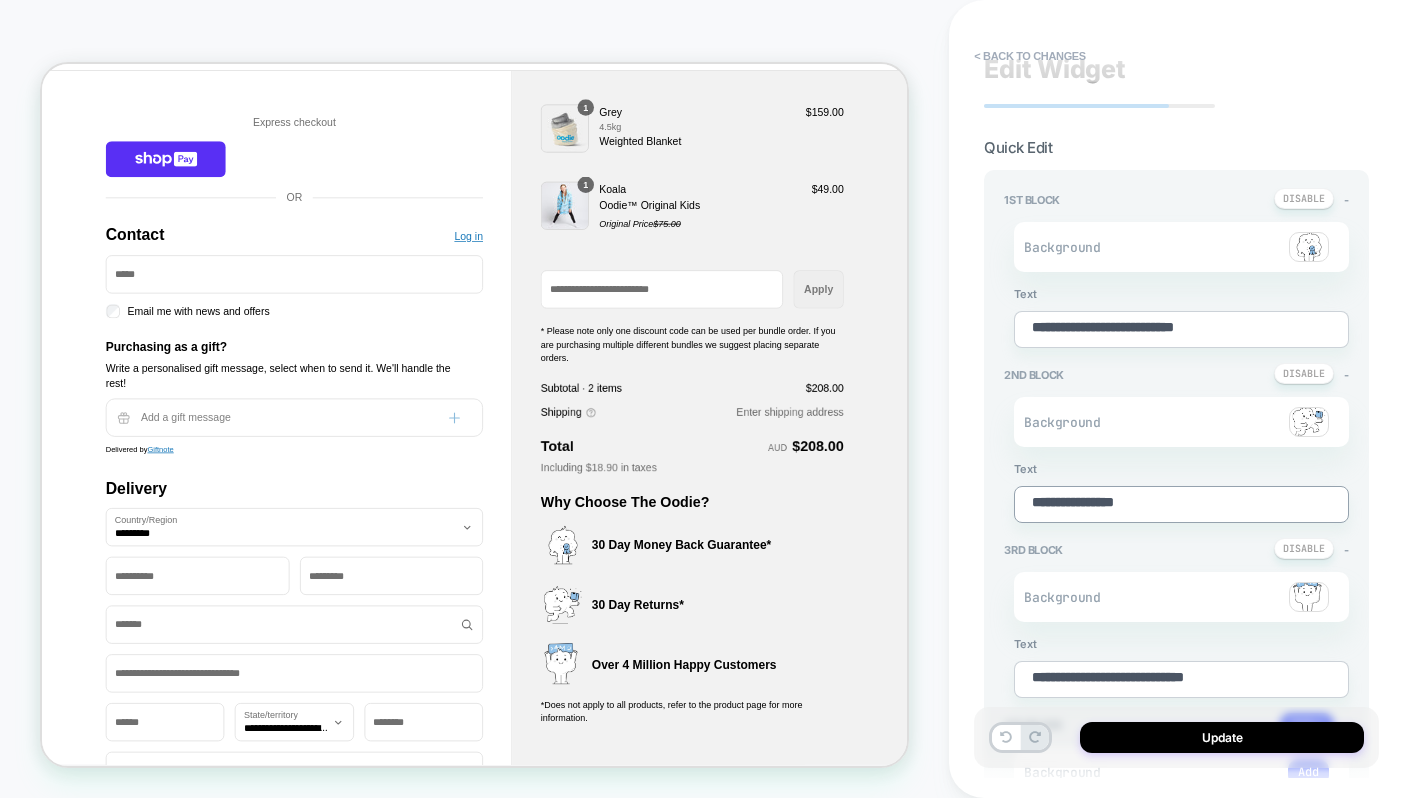type on "*" 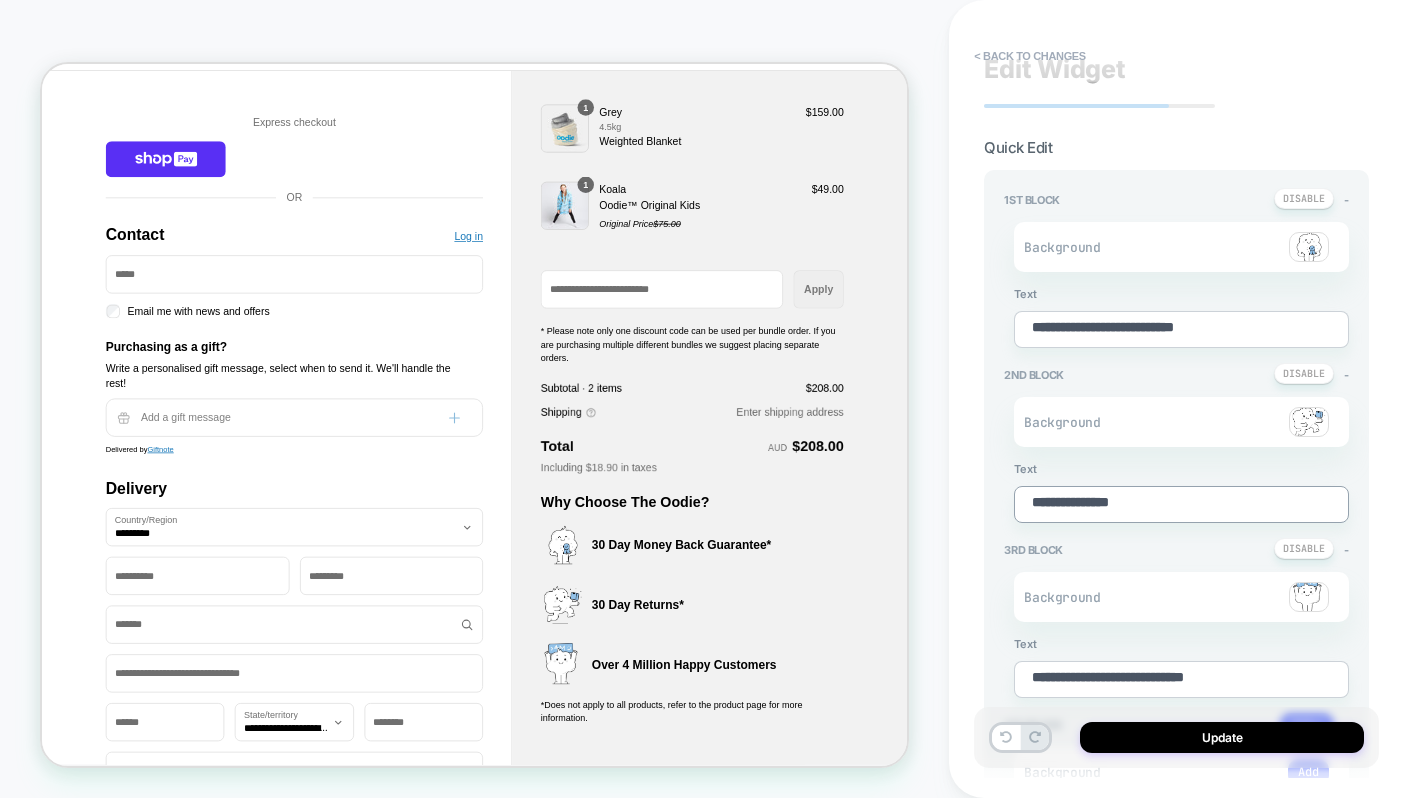 type on "*" 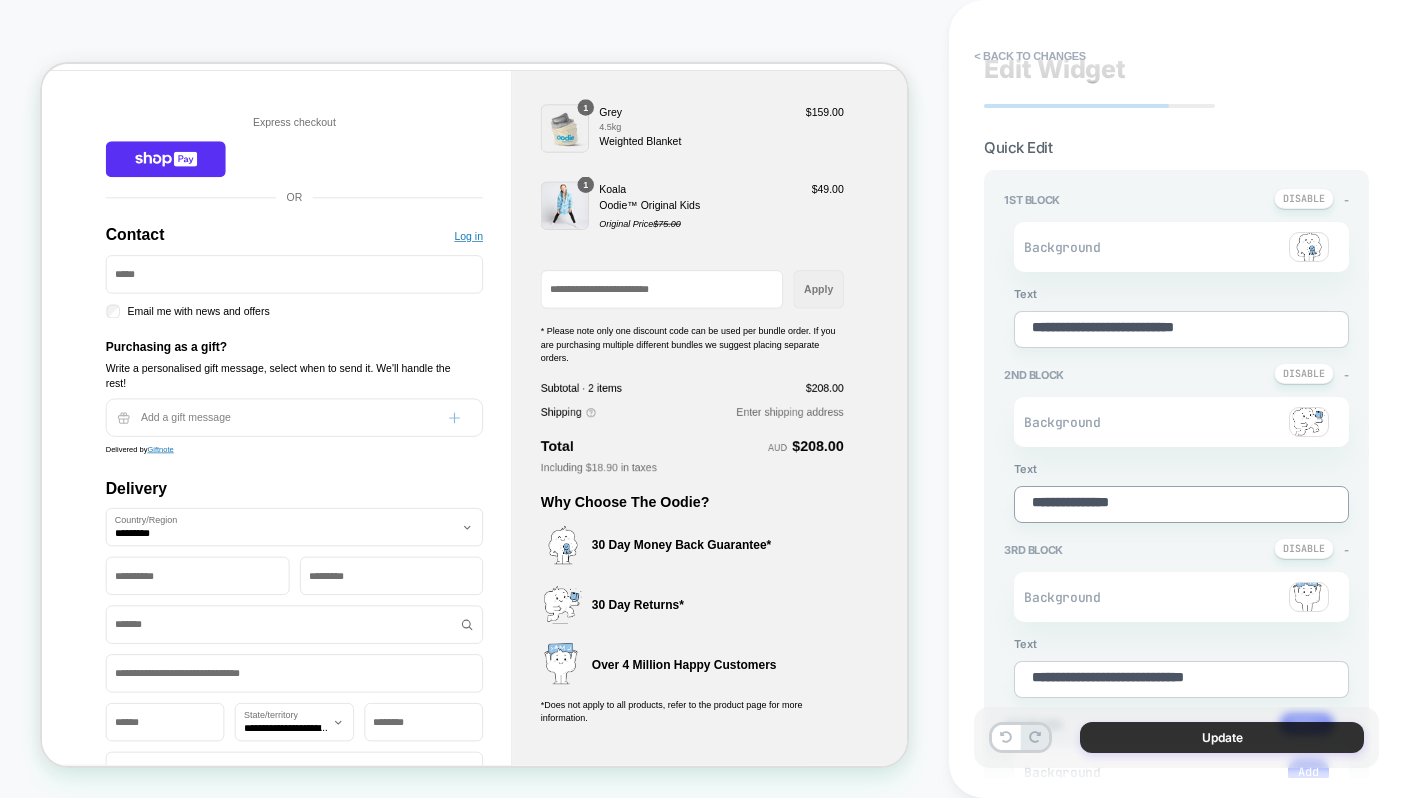 type on "**********" 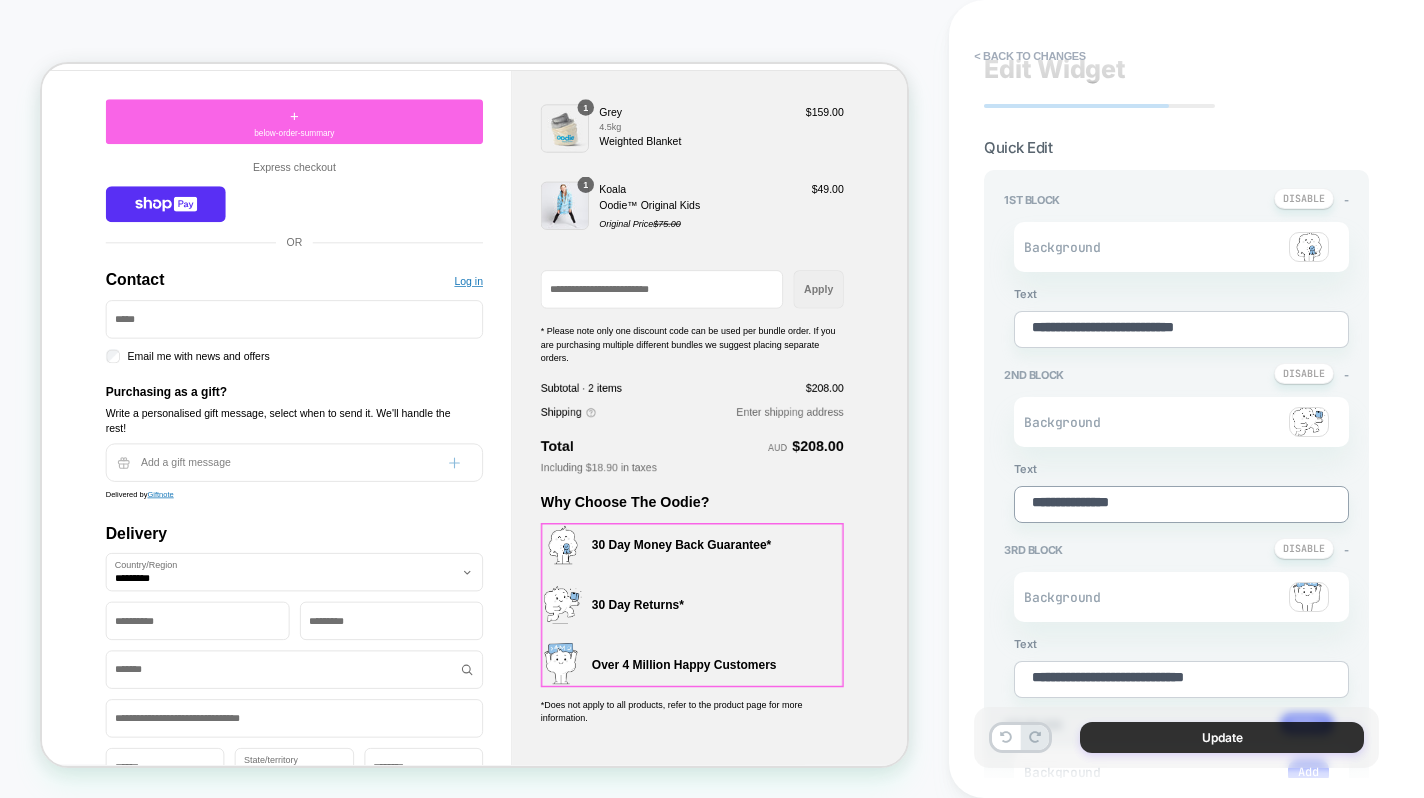 type on "*" 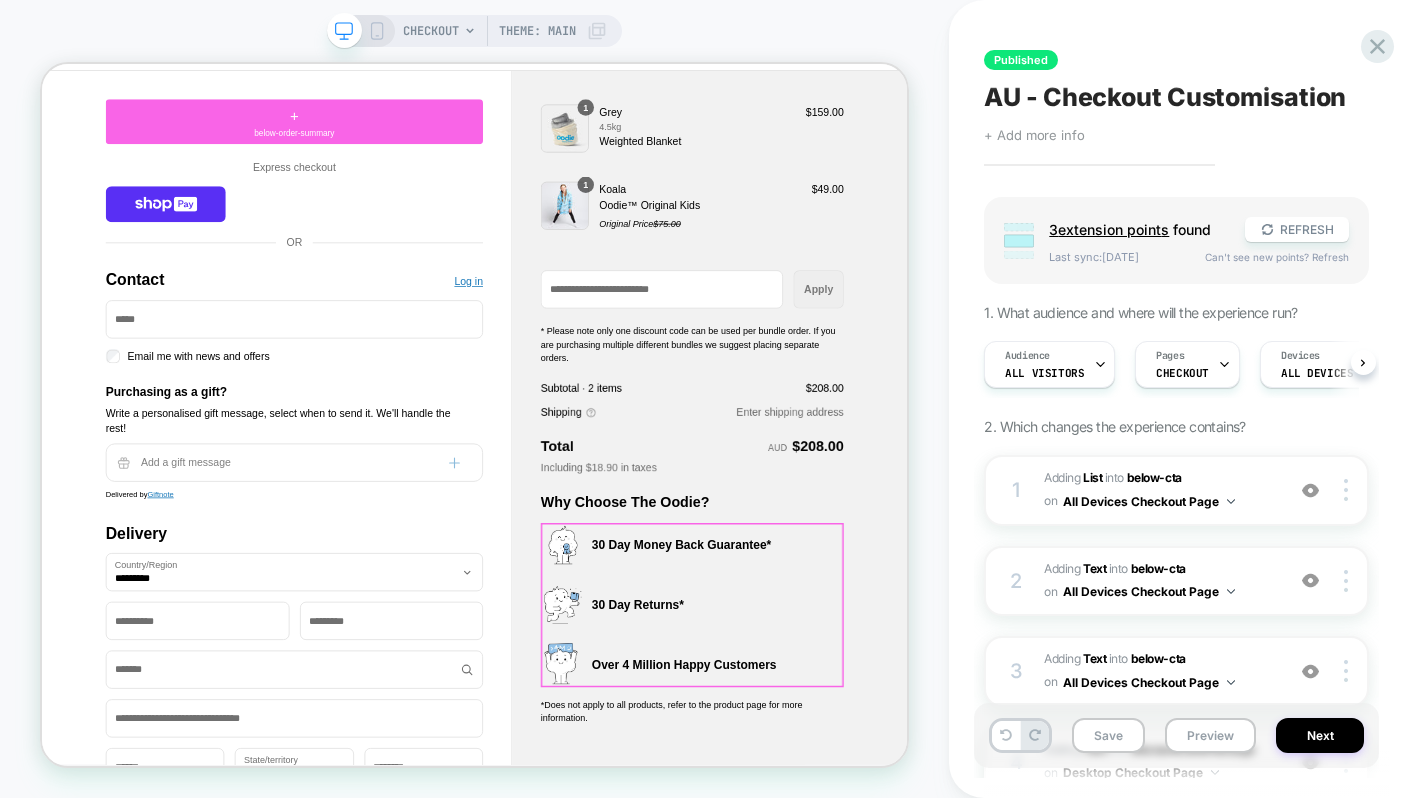 scroll, scrollTop: 0, scrollLeft: 1, axis: horizontal 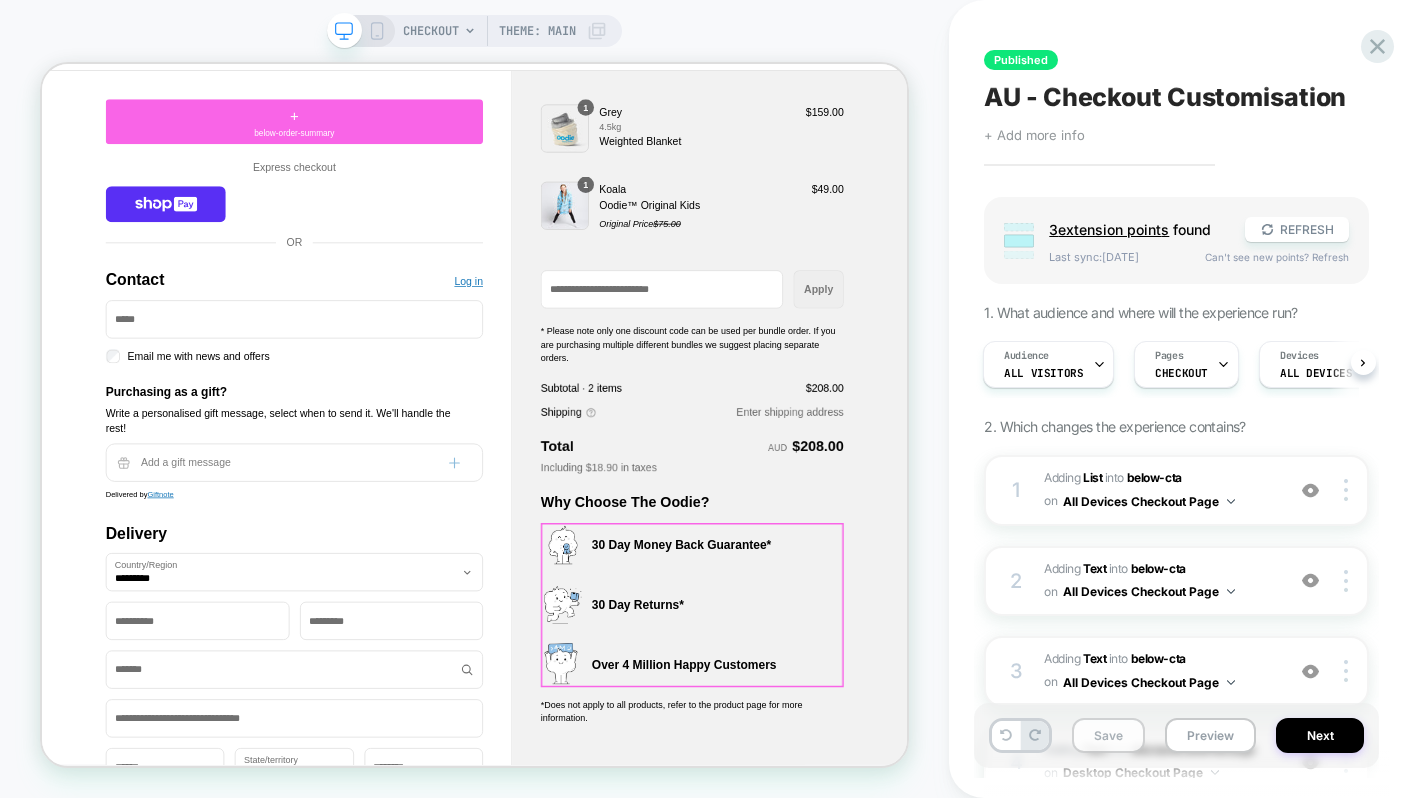 click on "Save" at bounding box center (1108, 735) 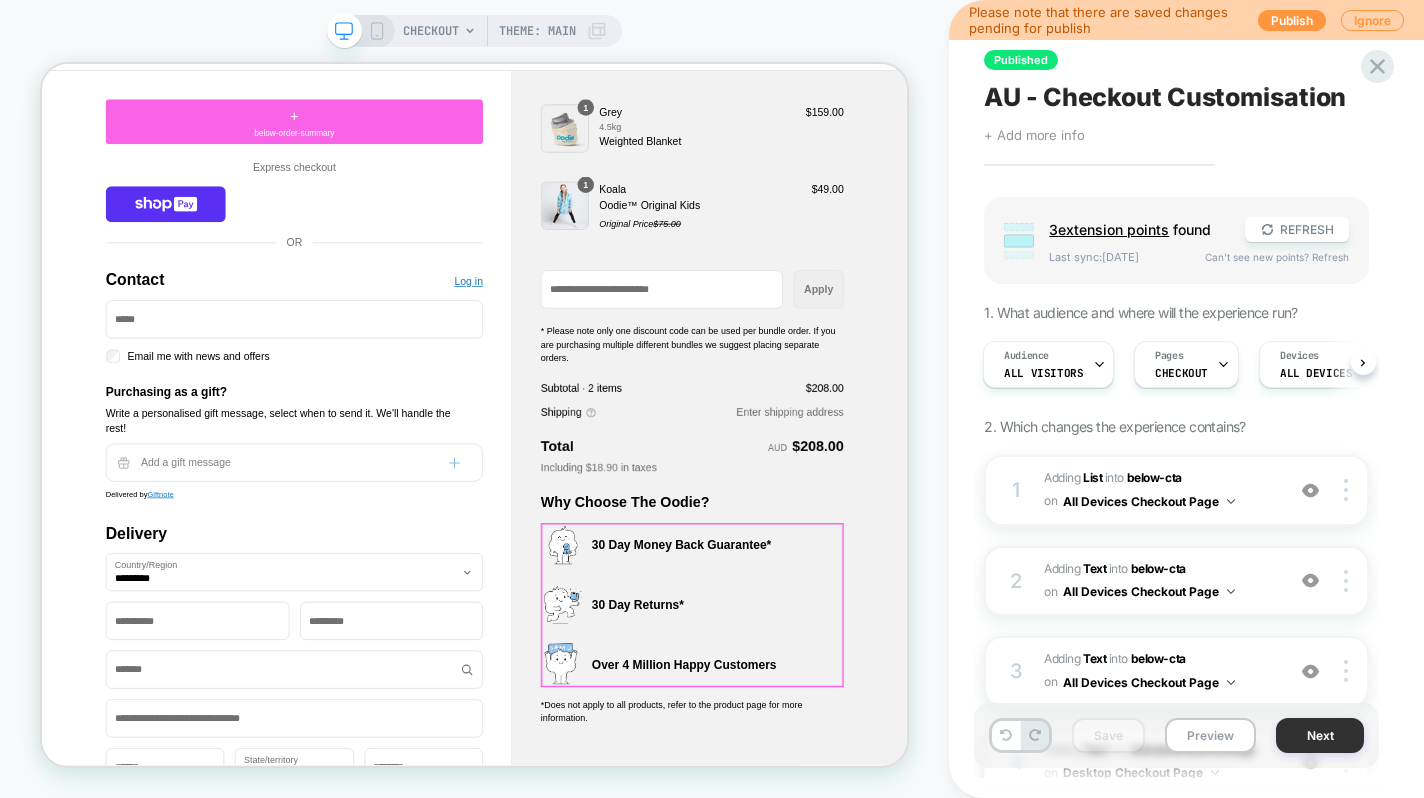 click on "Next" at bounding box center [1320, 735] 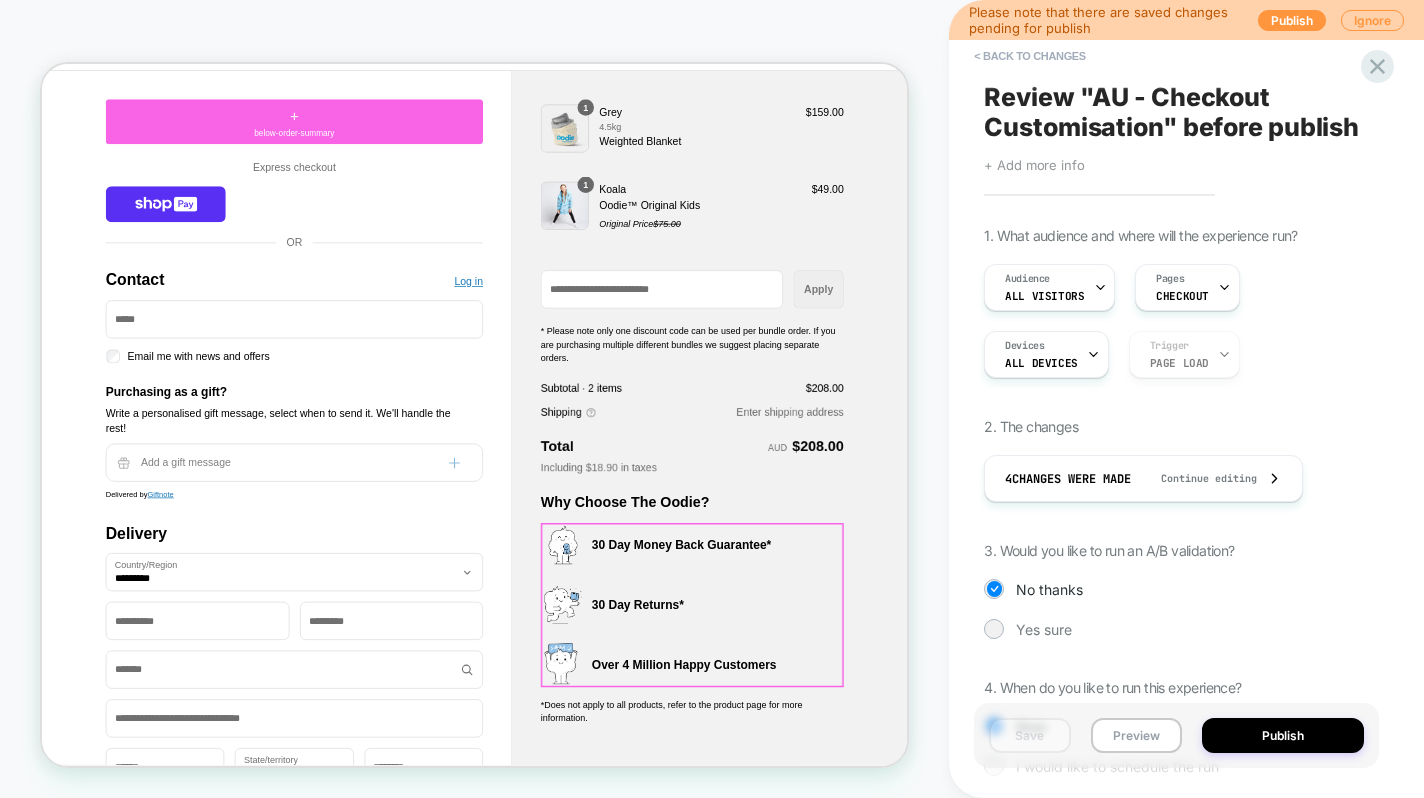 click on "Publish" at bounding box center [1283, 735] 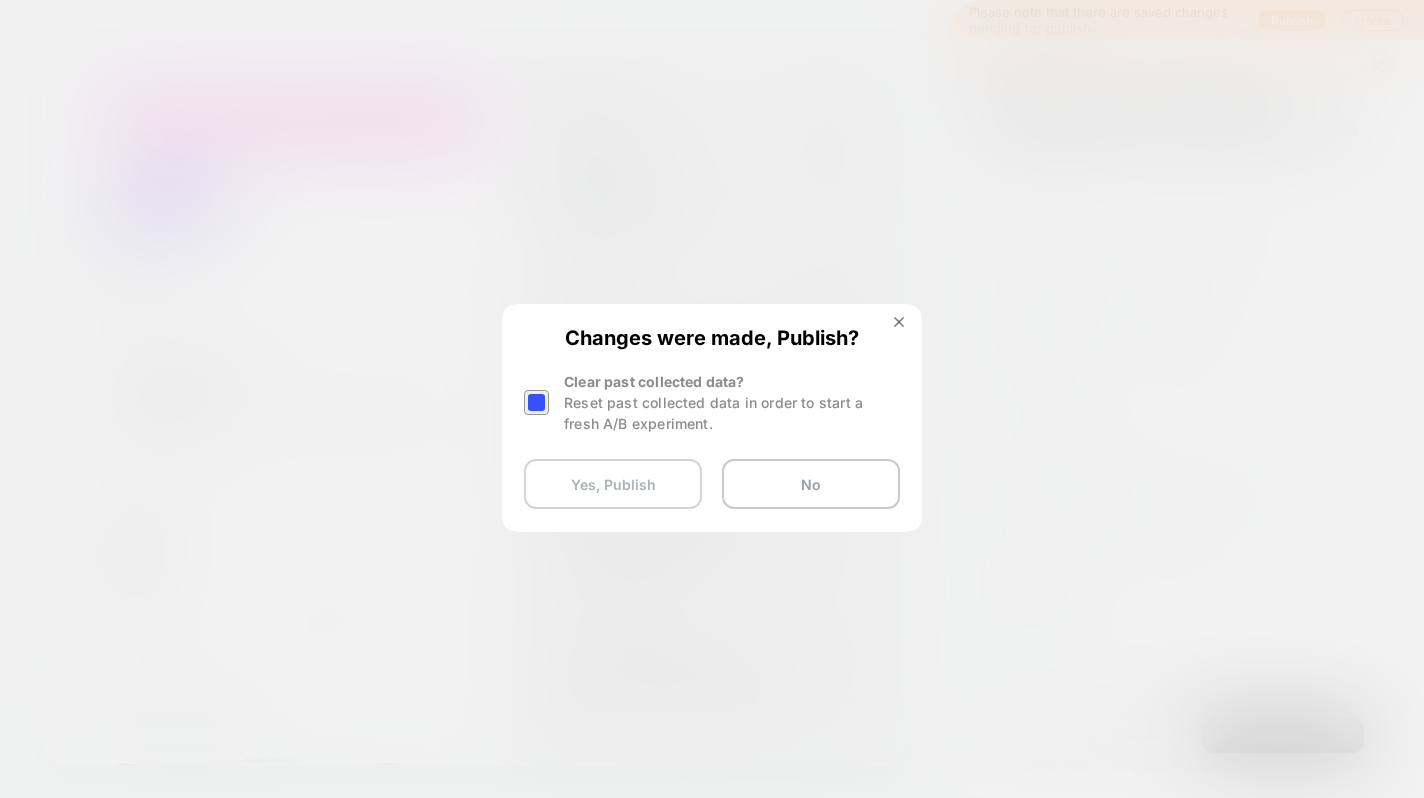 click on "Yes, Publish" at bounding box center (613, 484) 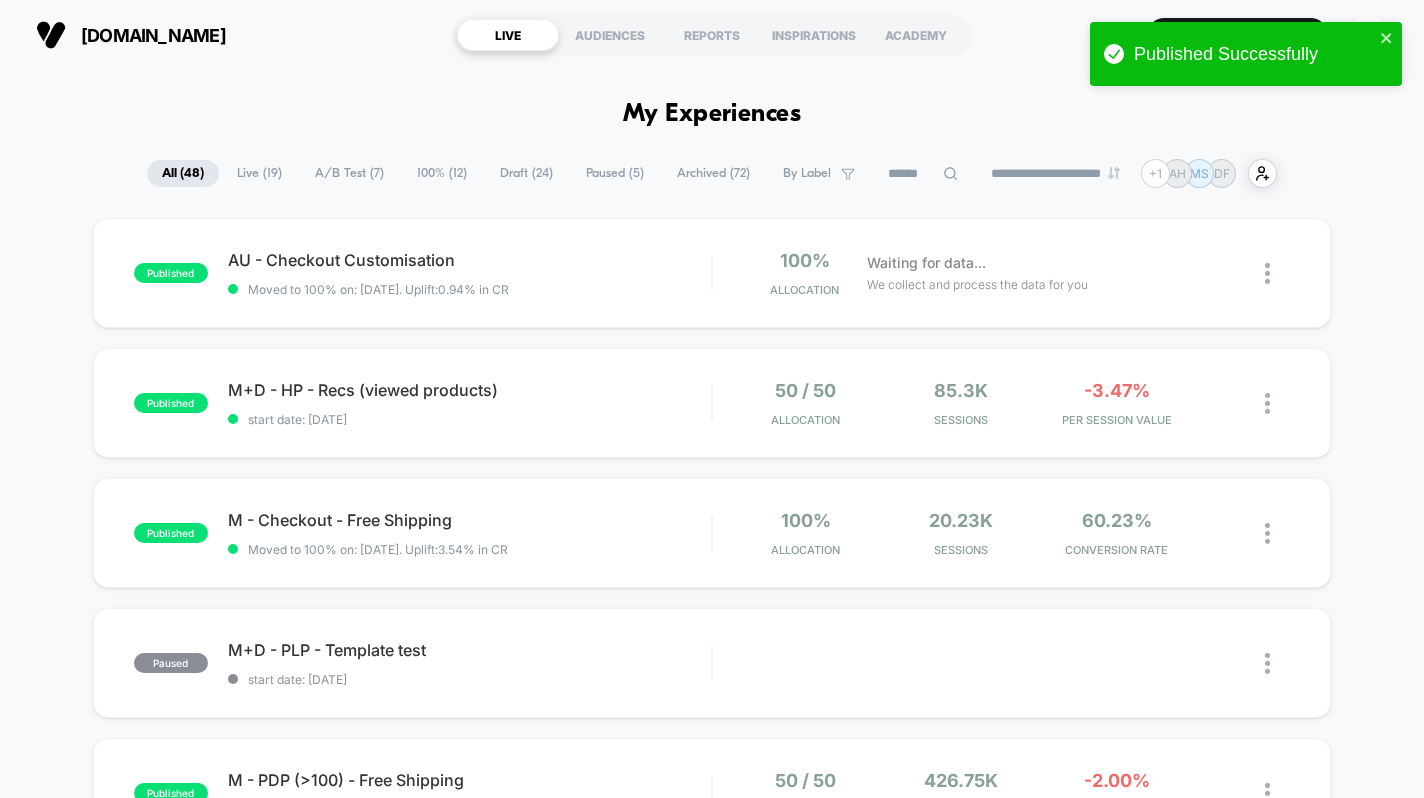 click on "A/B Test ( 7 )" at bounding box center [349, 173] 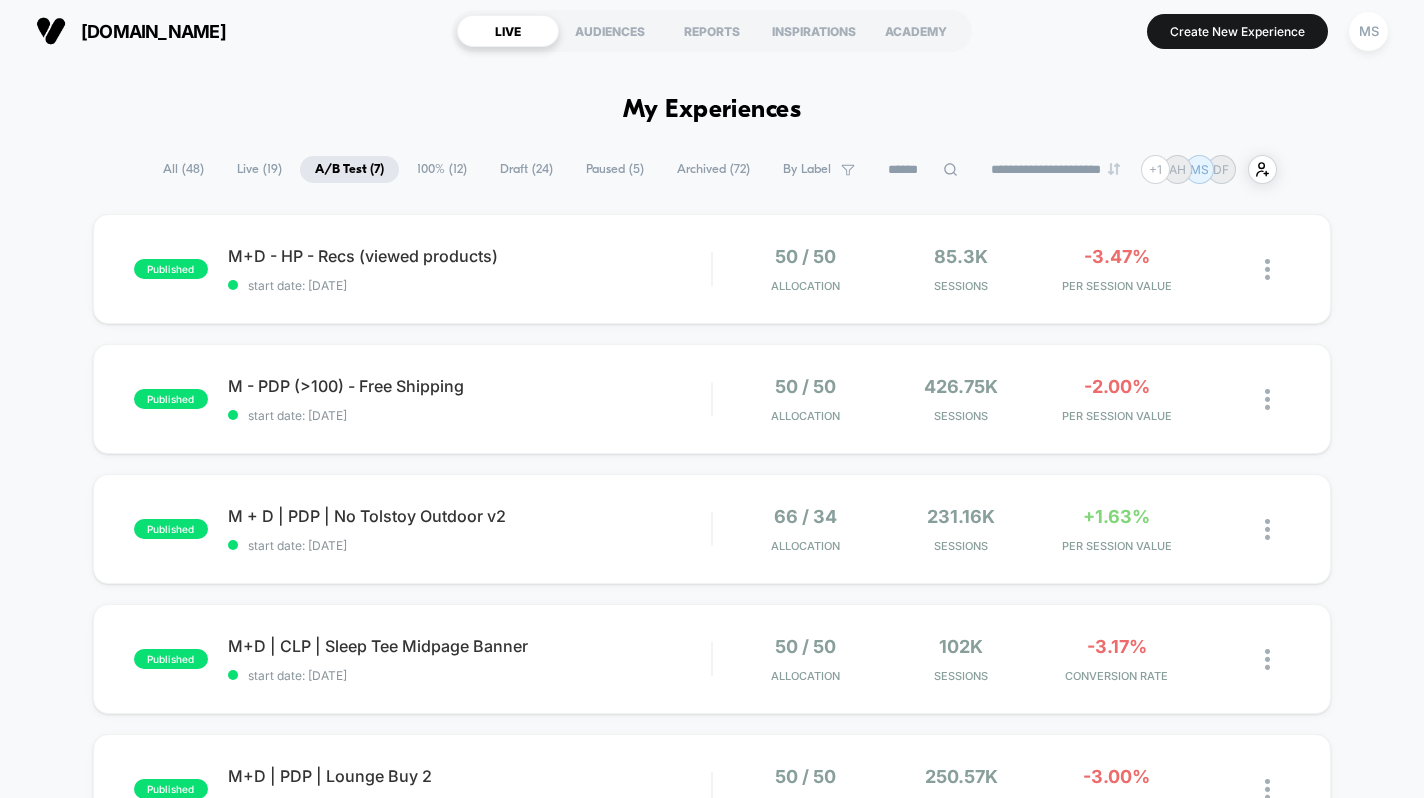 scroll, scrollTop: 2, scrollLeft: 0, axis: vertical 